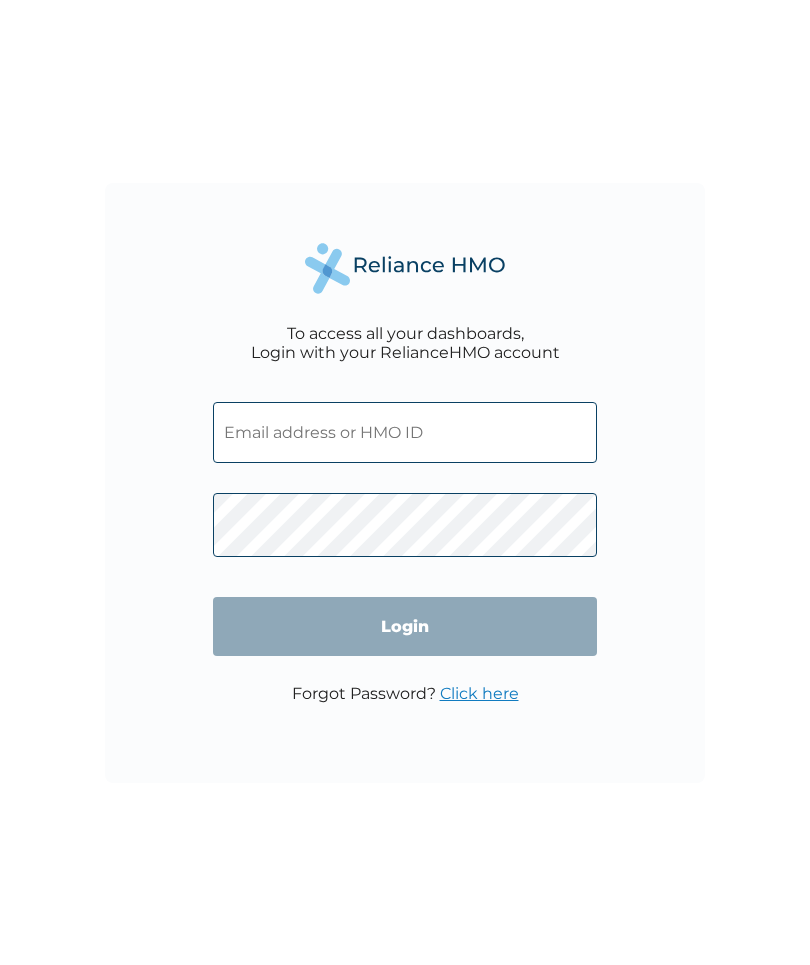scroll, scrollTop: 0, scrollLeft: 0, axis: both 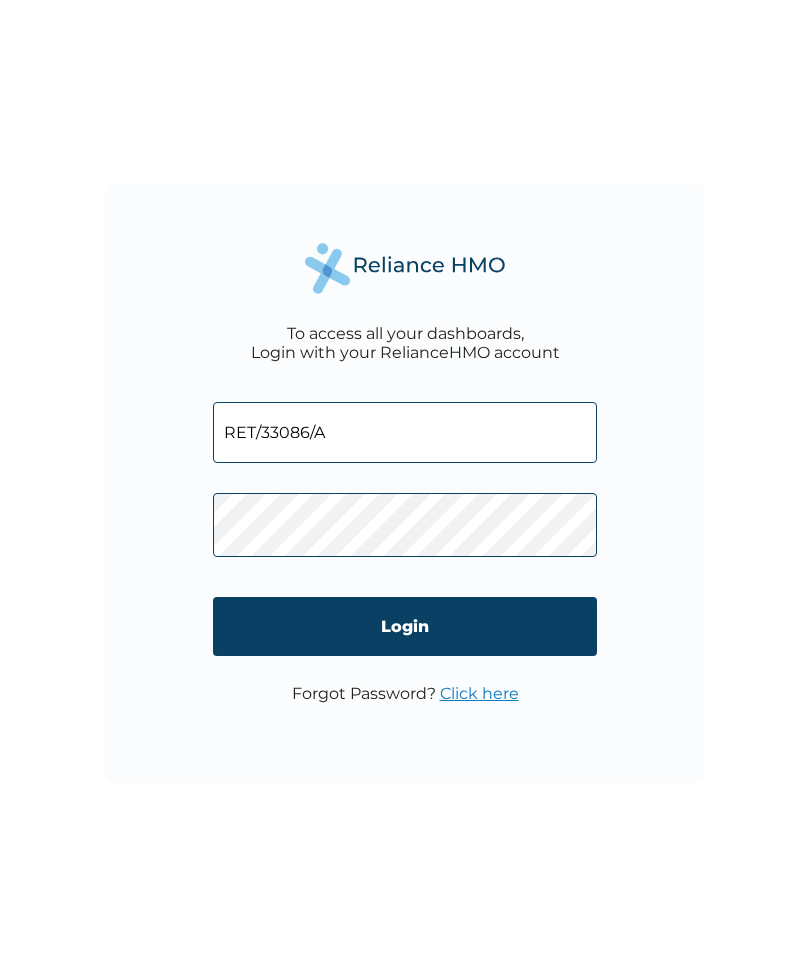 type on "RET/33086/A" 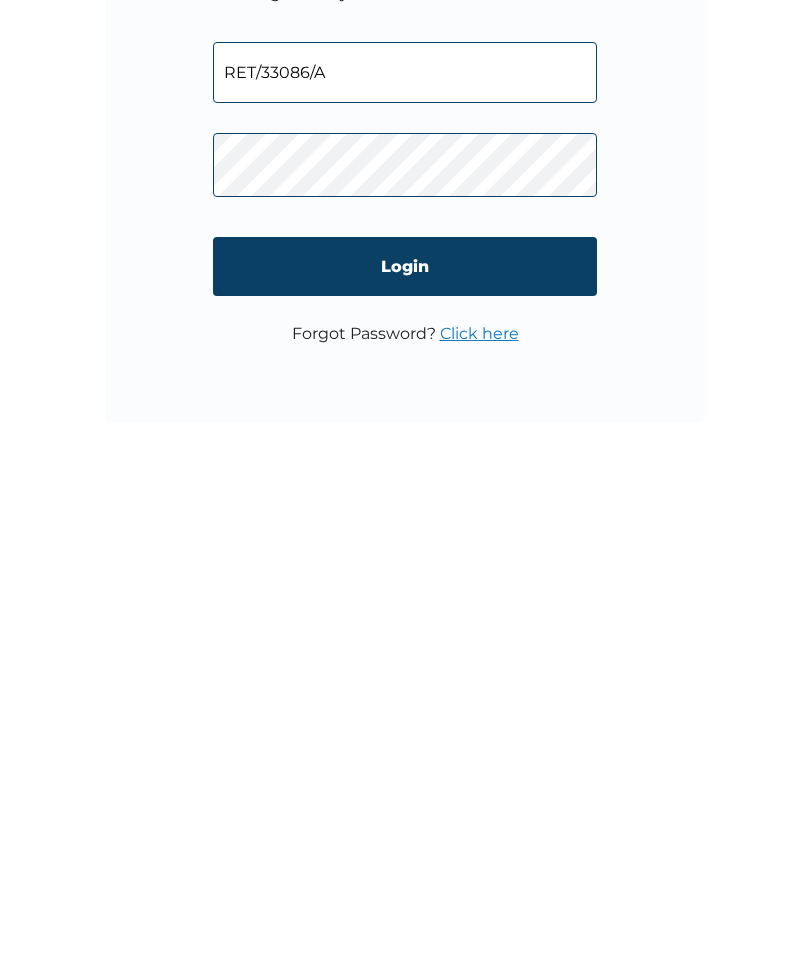click on "Login" at bounding box center [405, 626] 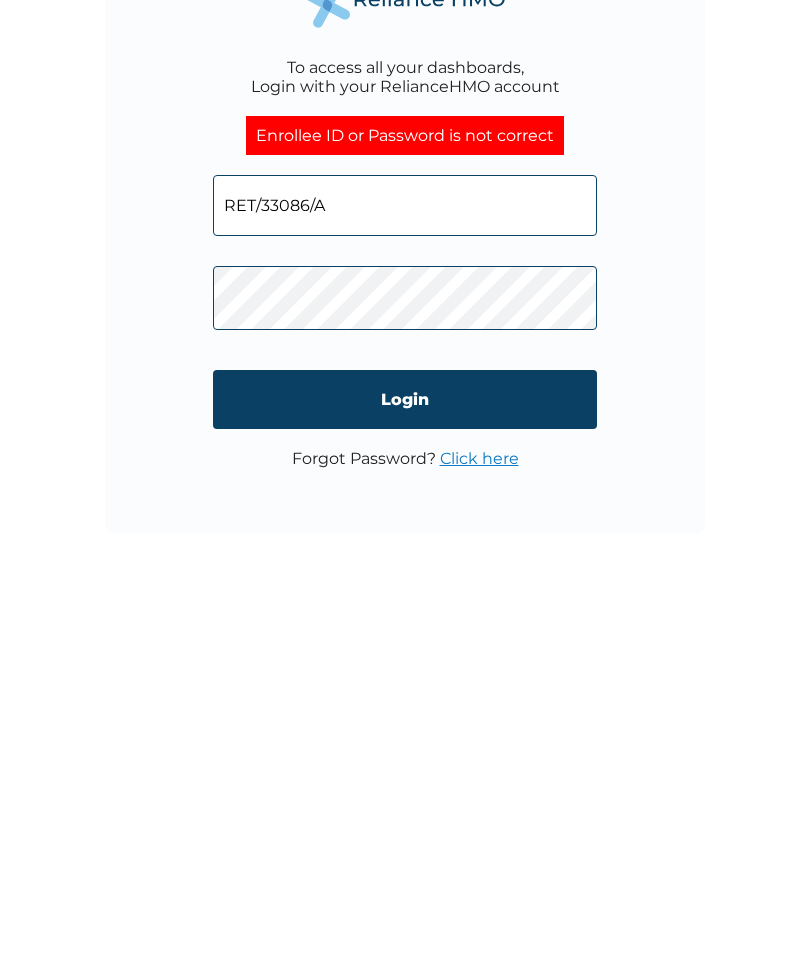 click on "Login" at bounding box center (405, 649) 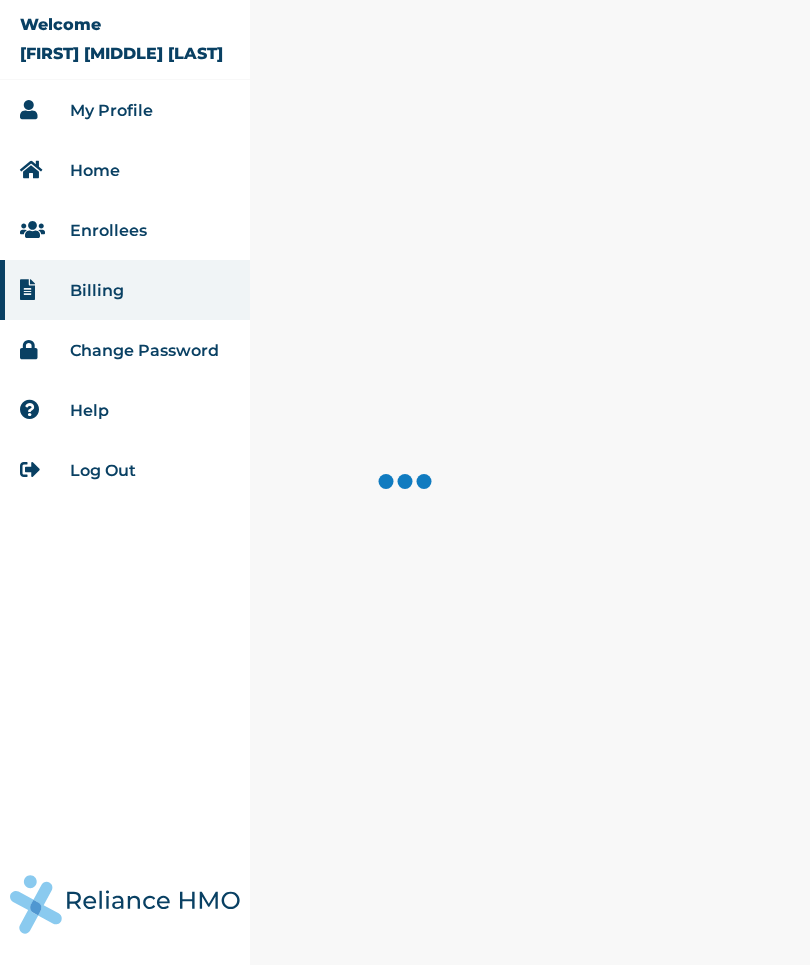 scroll, scrollTop: 0, scrollLeft: 0, axis: both 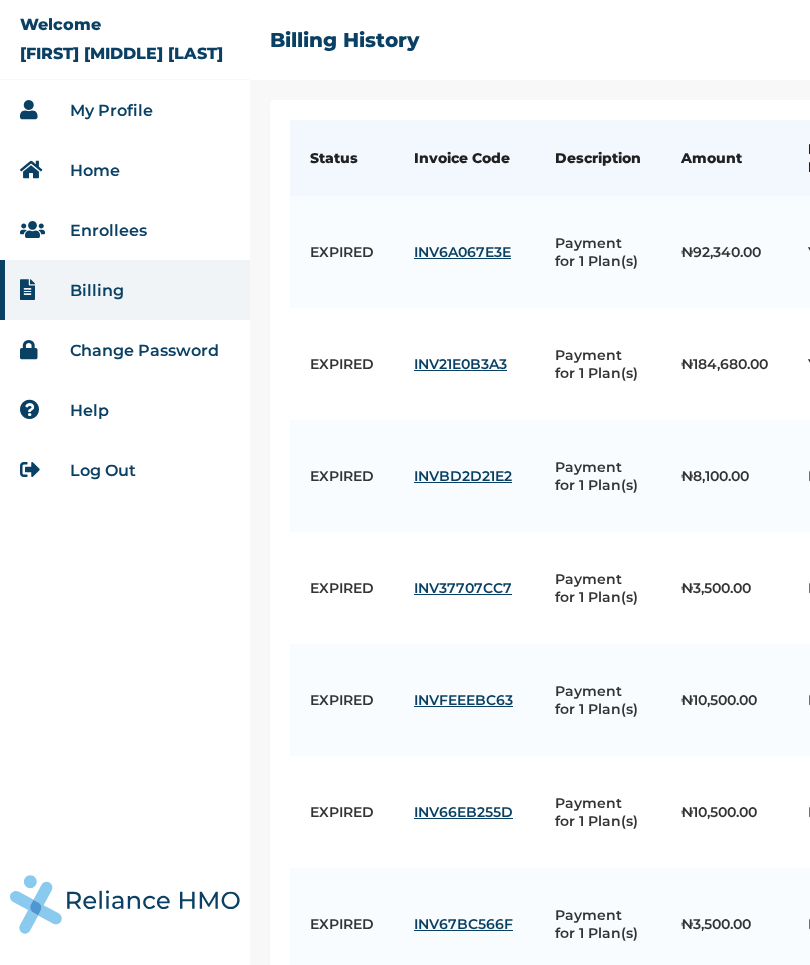 click on "EXPIRED" at bounding box center [342, 252] 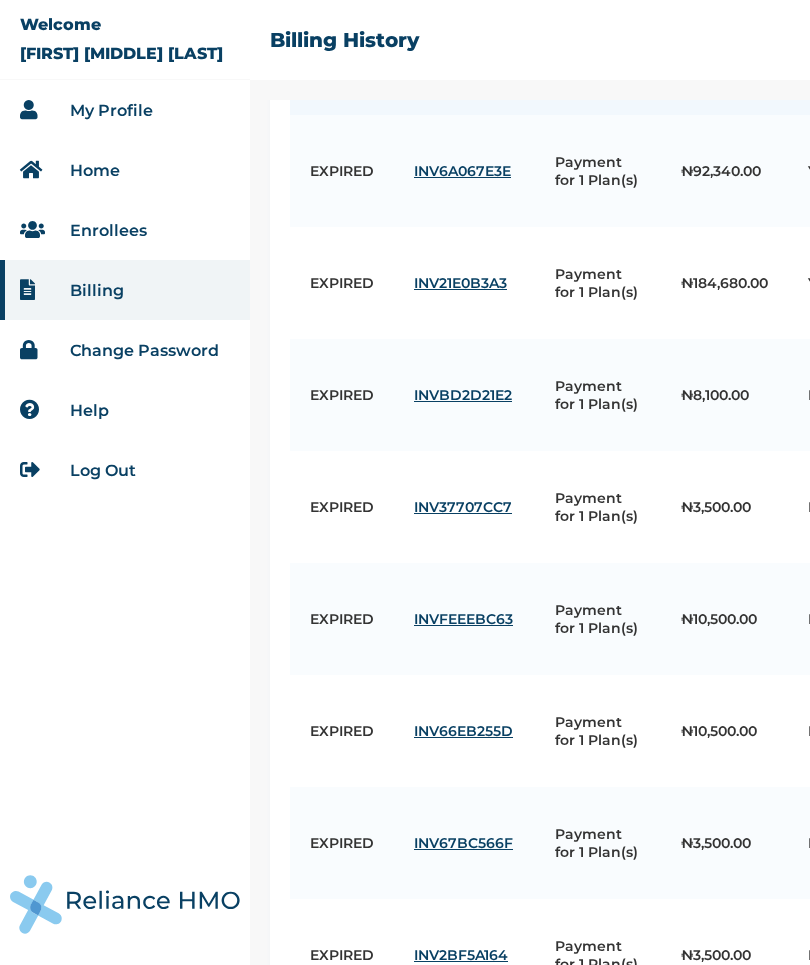 scroll, scrollTop: 81, scrollLeft: 0, axis: vertical 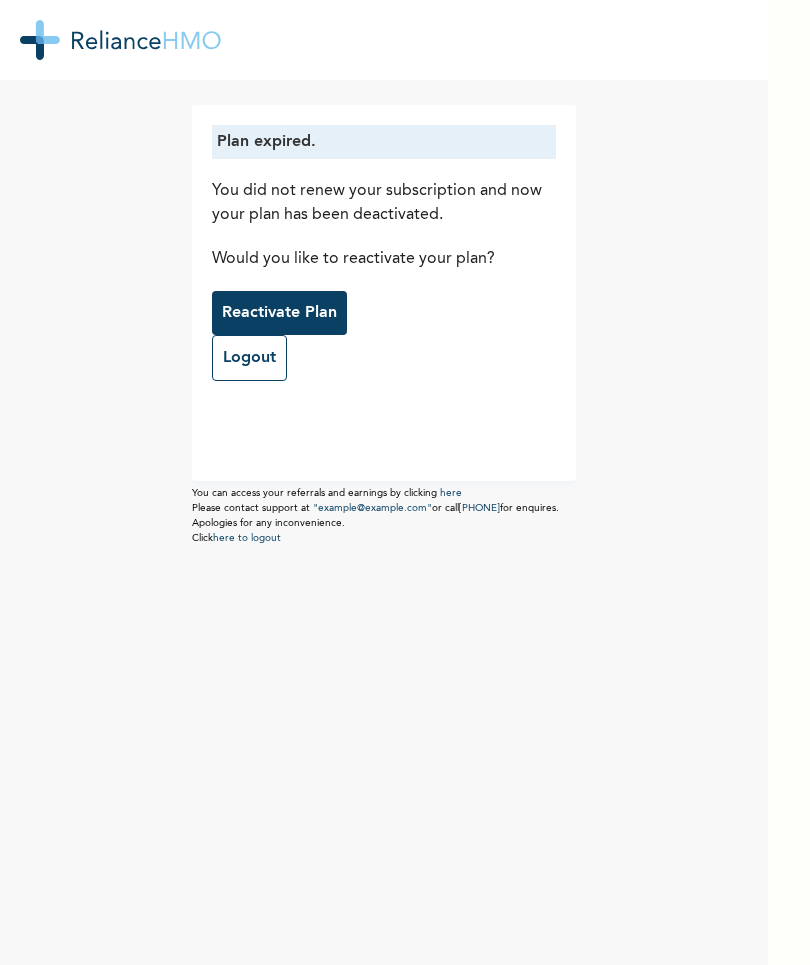 click on "Reactivate Plan" at bounding box center [279, 313] 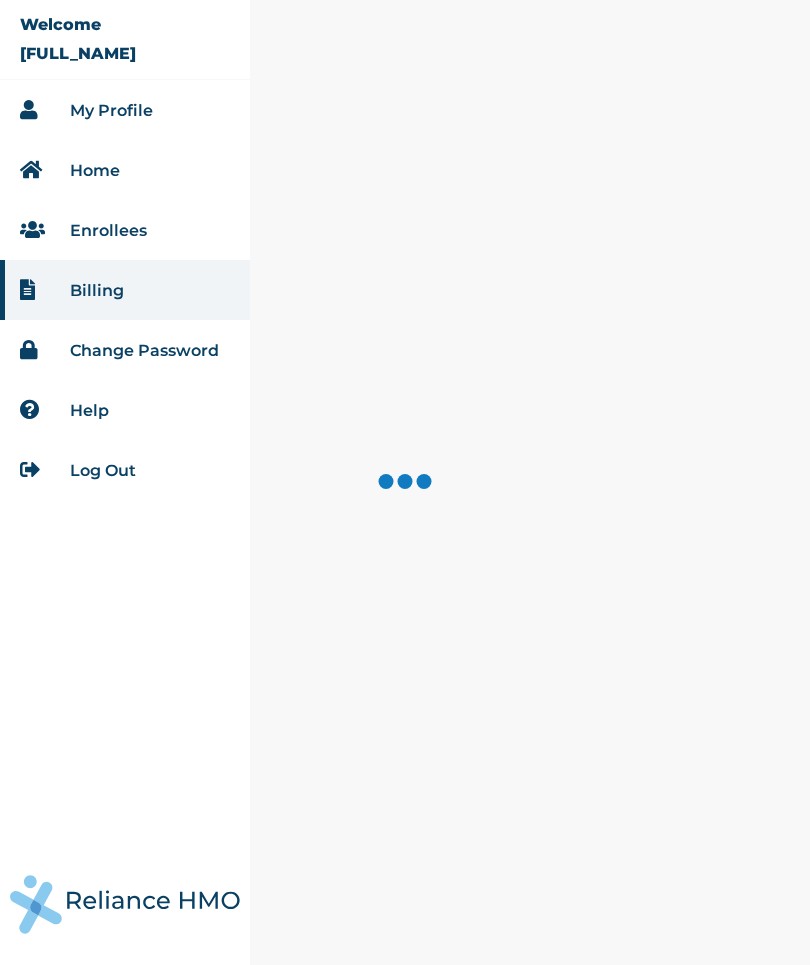 scroll, scrollTop: 0, scrollLeft: 0, axis: both 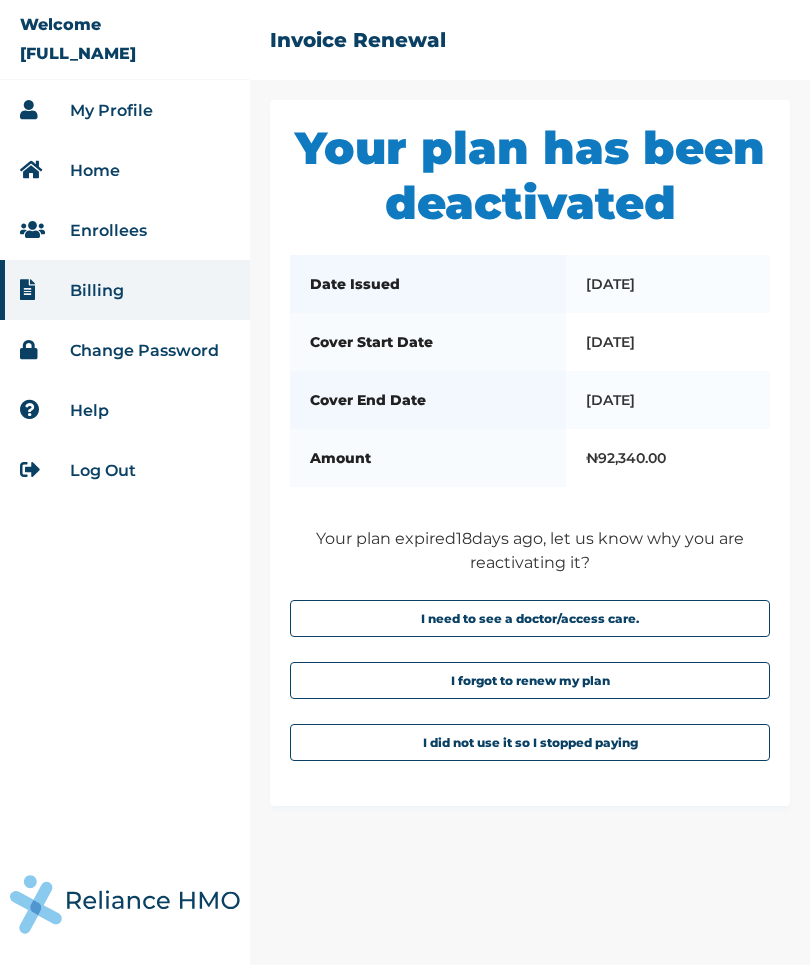 click on "I forgot to renew my plan" at bounding box center (530, 680) 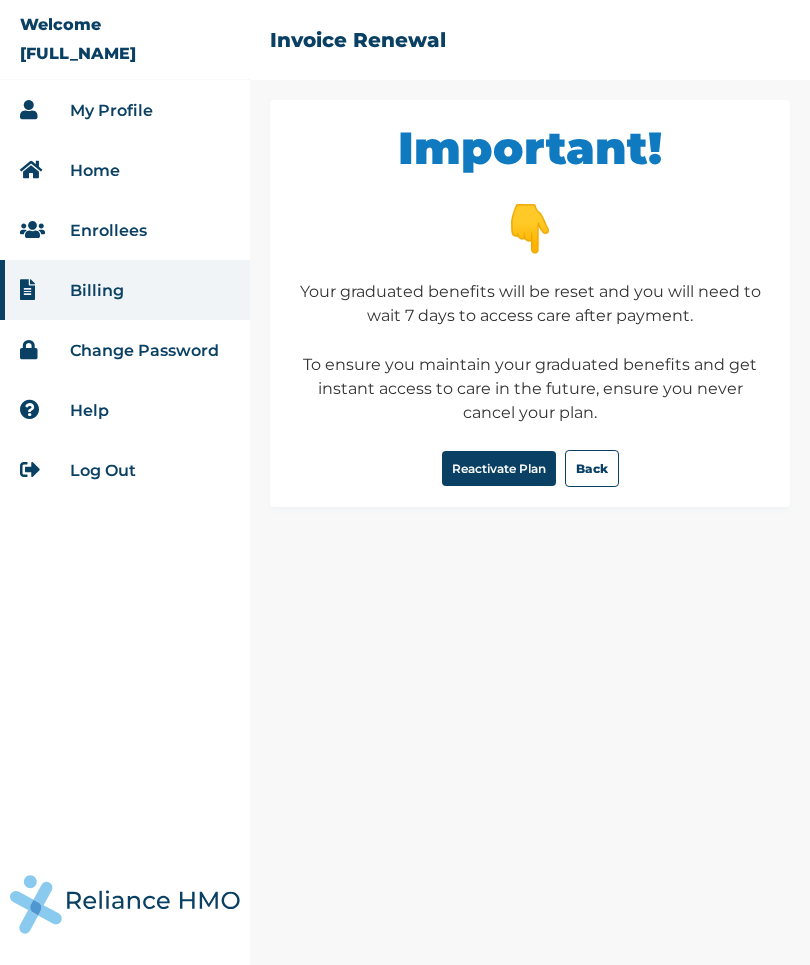 click on "Reactivate Plan" at bounding box center (499, 468) 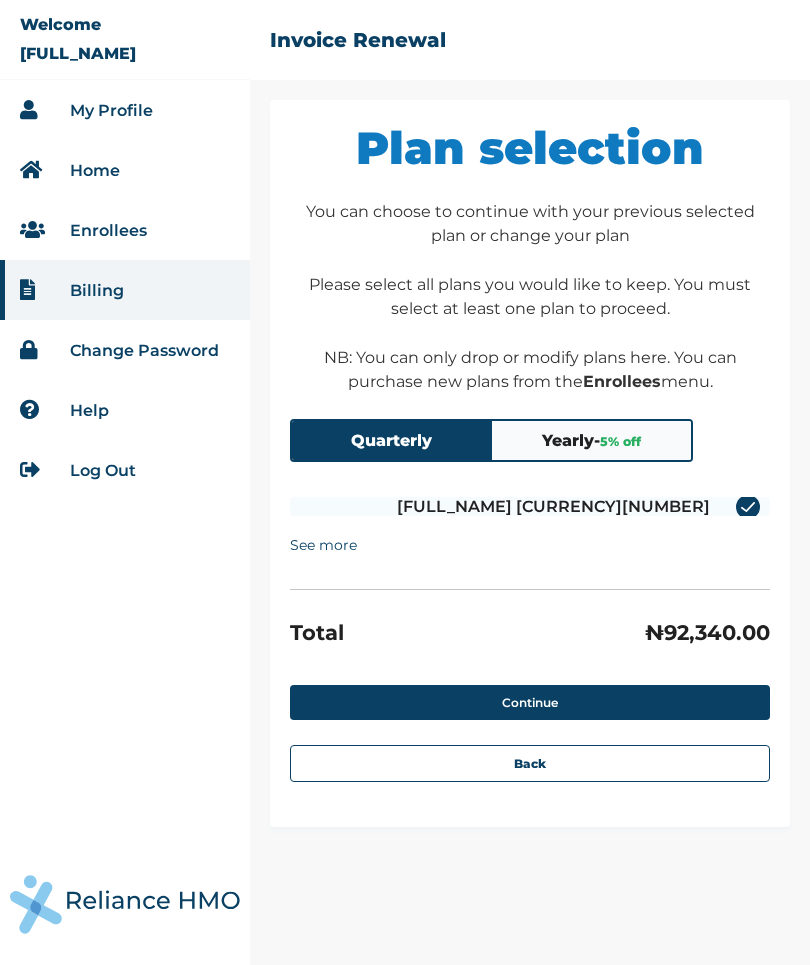 click on "Continue" at bounding box center [530, 702] 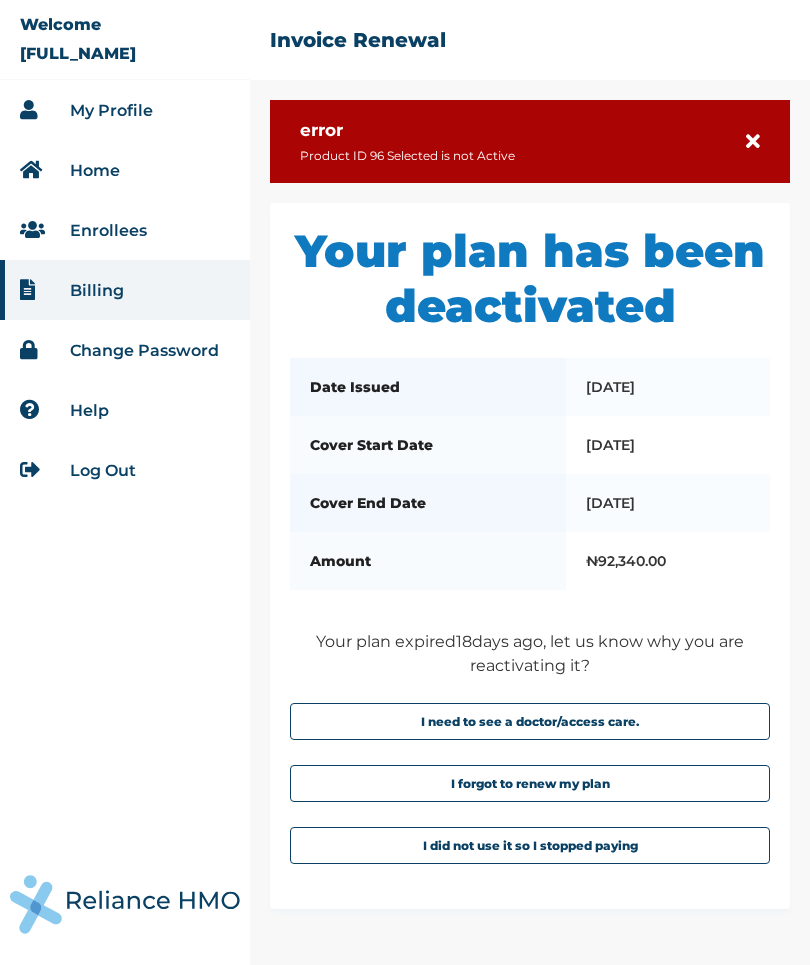 click at bounding box center [753, 142] 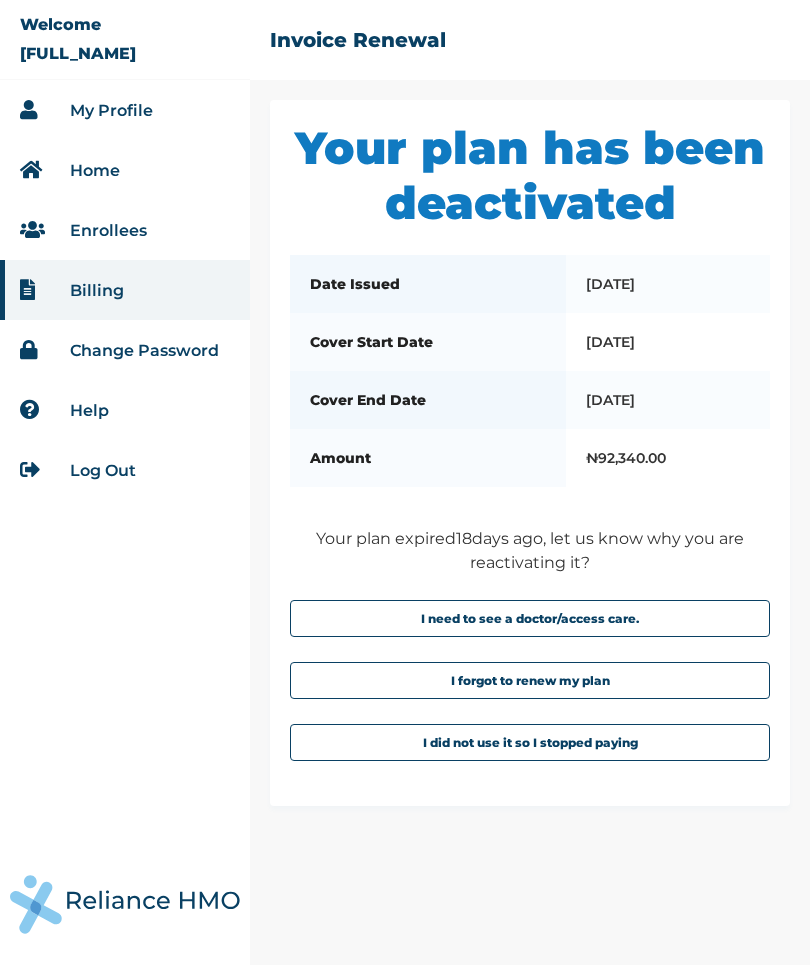 click on "I forgot to renew my plan" at bounding box center (530, 680) 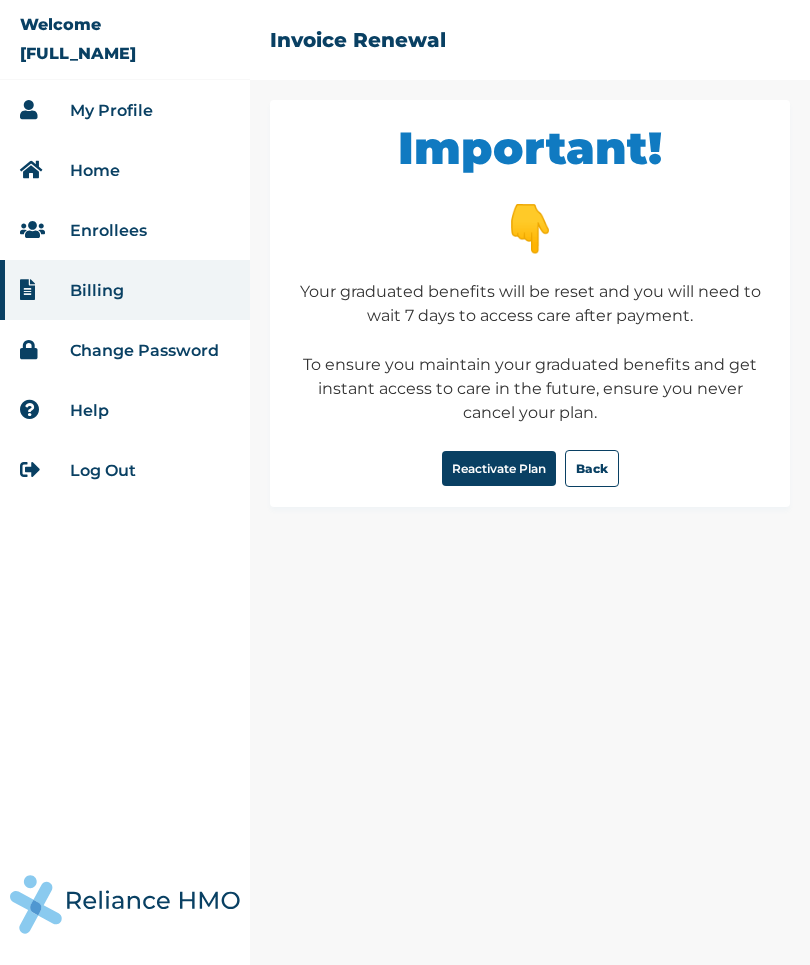 click on "Reactivate Plan" at bounding box center [499, 468] 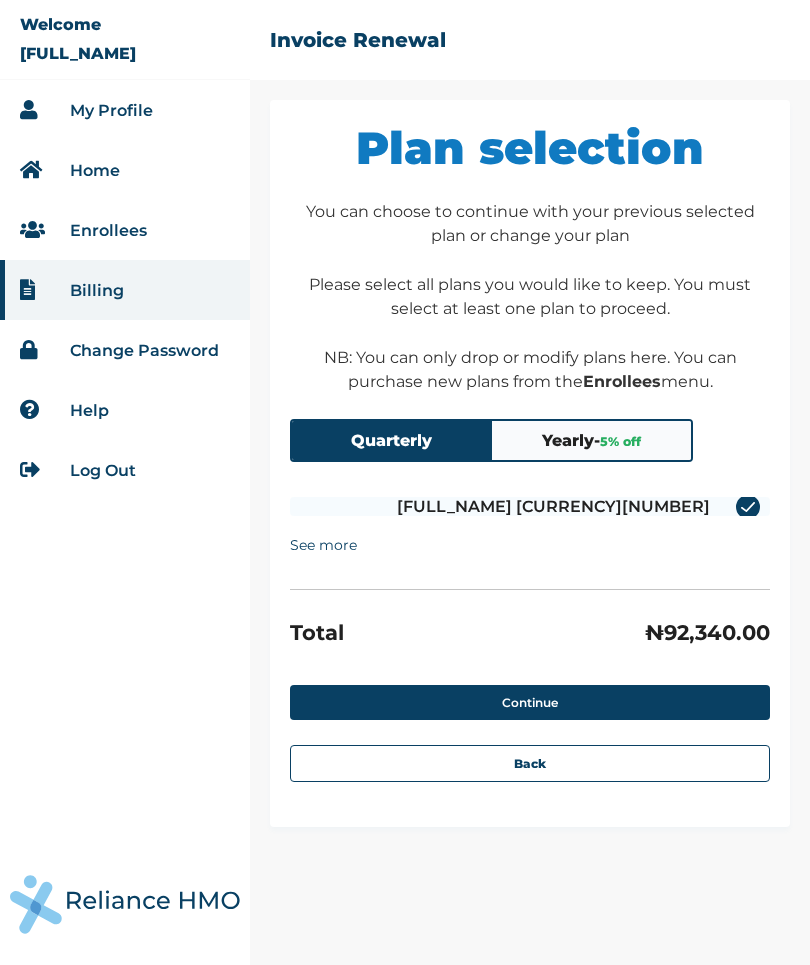 click on "Yearly  -  5 % off" at bounding box center (592, 440) 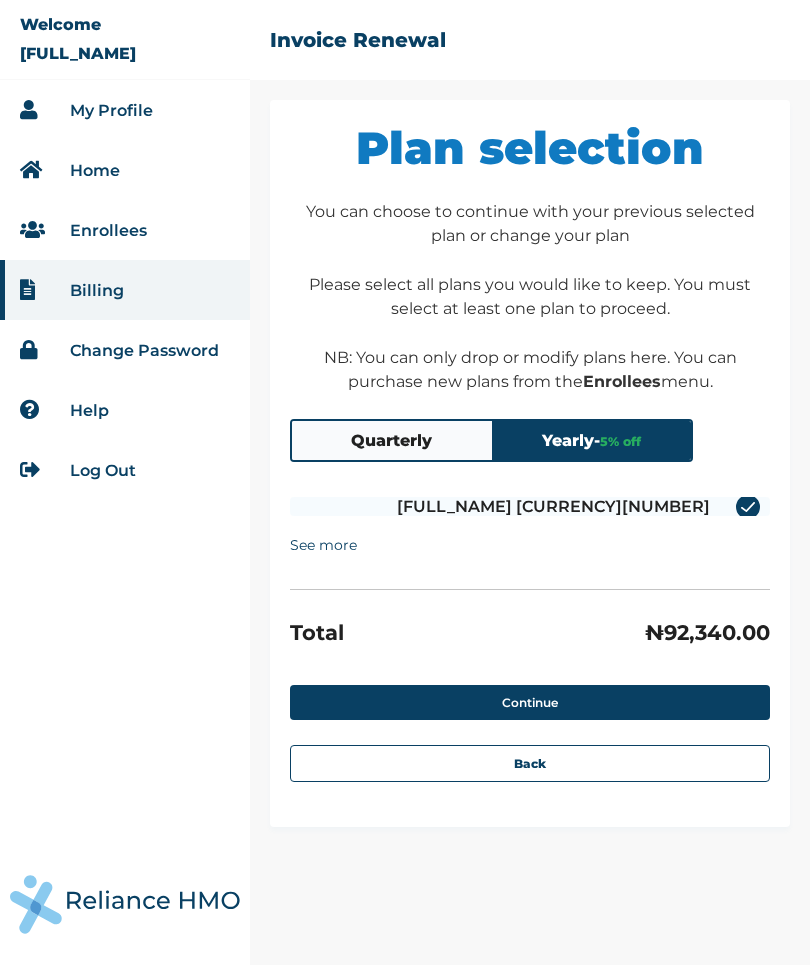 click on "See more" at bounding box center [323, 545] 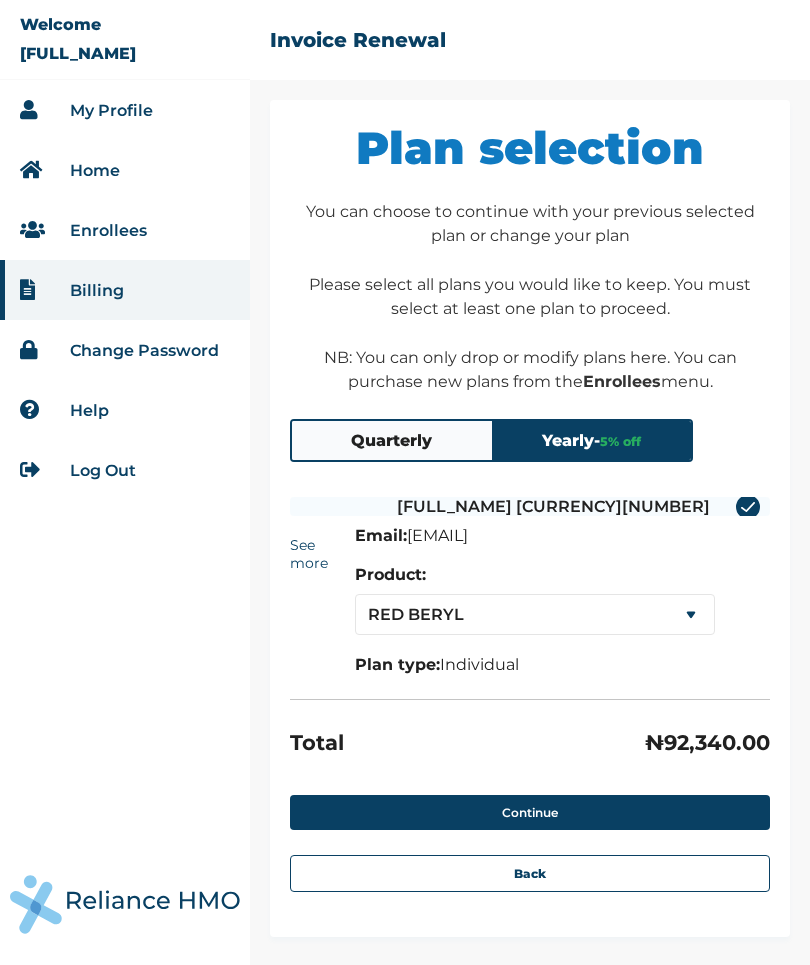 scroll, scrollTop: 46, scrollLeft: 0, axis: vertical 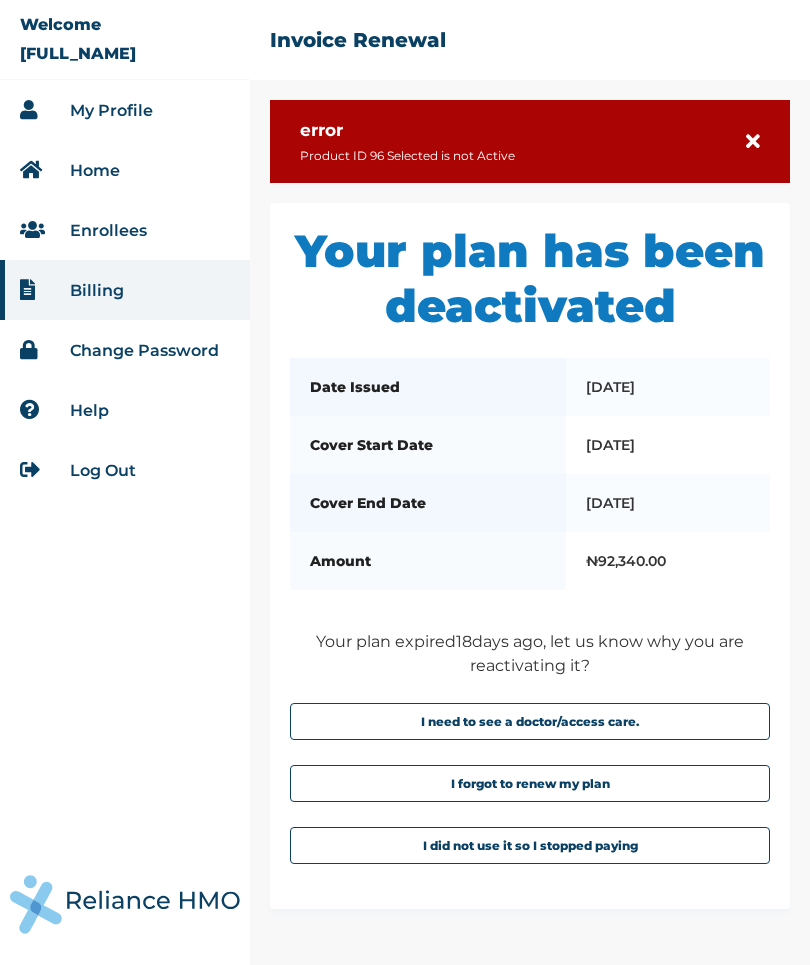 click on "I forgot to renew my plan" at bounding box center (530, 783) 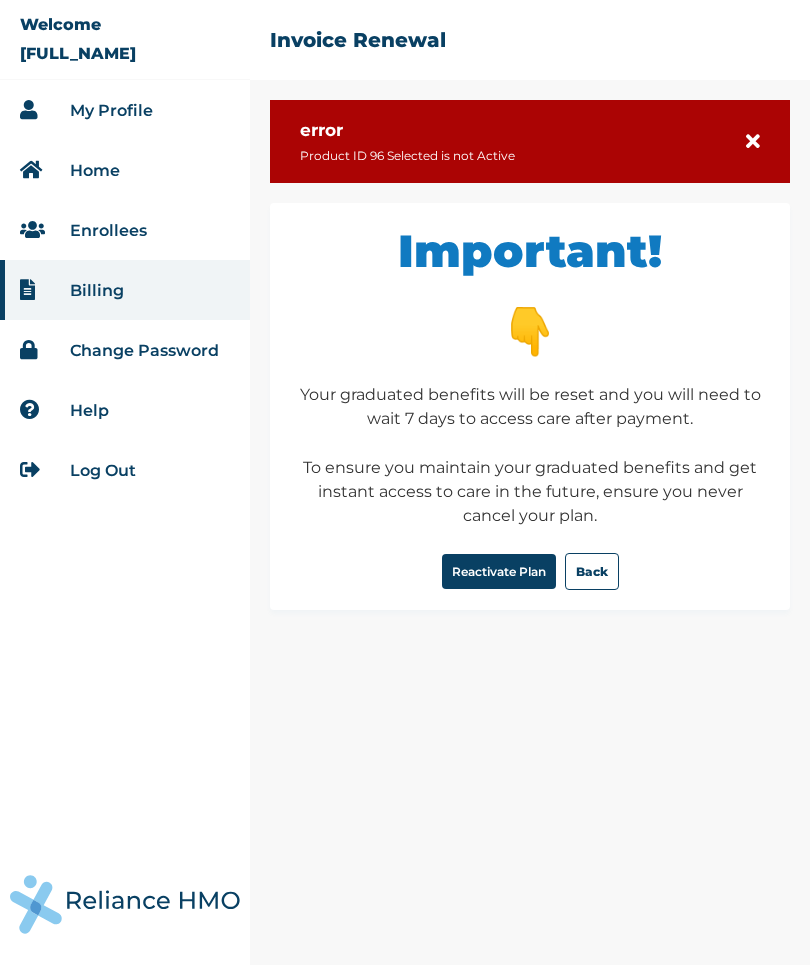 click on "Reactivate Plan" at bounding box center [499, 571] 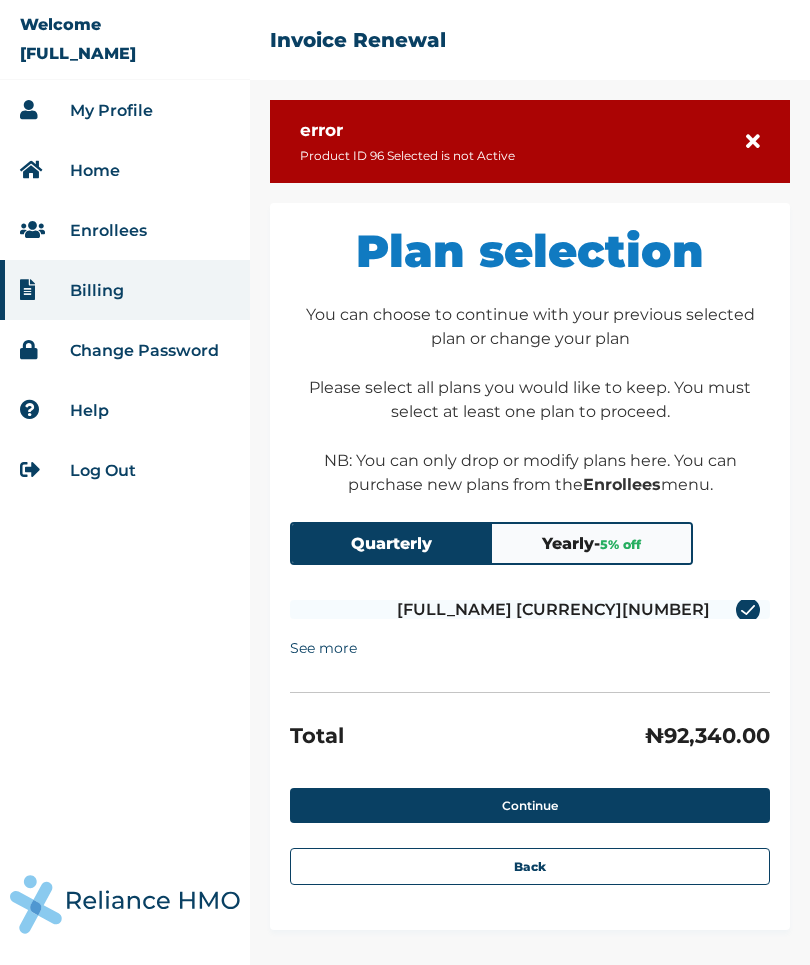 click on "See more" at bounding box center (323, 648) 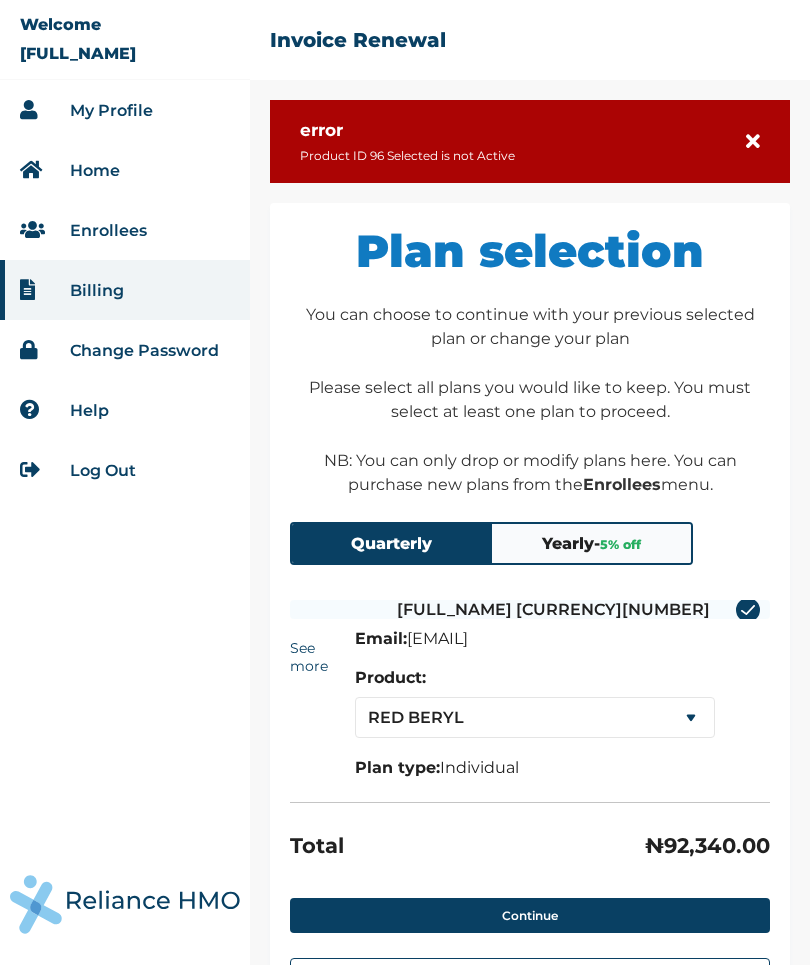 scroll, scrollTop: 70, scrollLeft: 0, axis: vertical 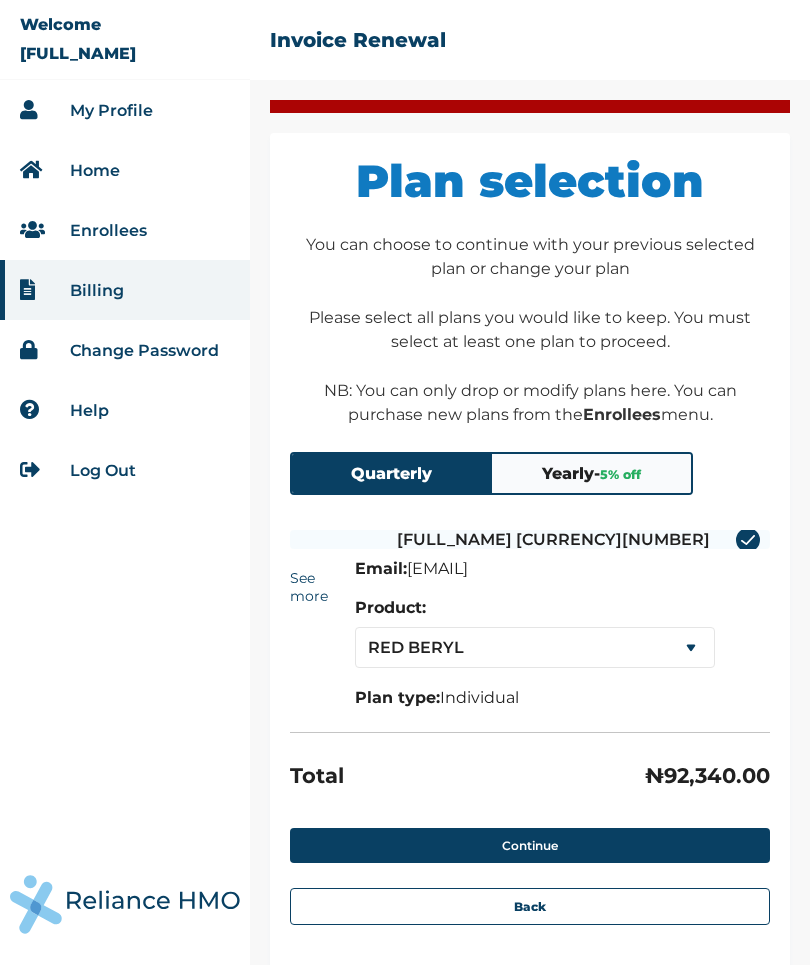 click on "RED BERYL SERENITY SERENITY LITE" at bounding box center (535, 647) 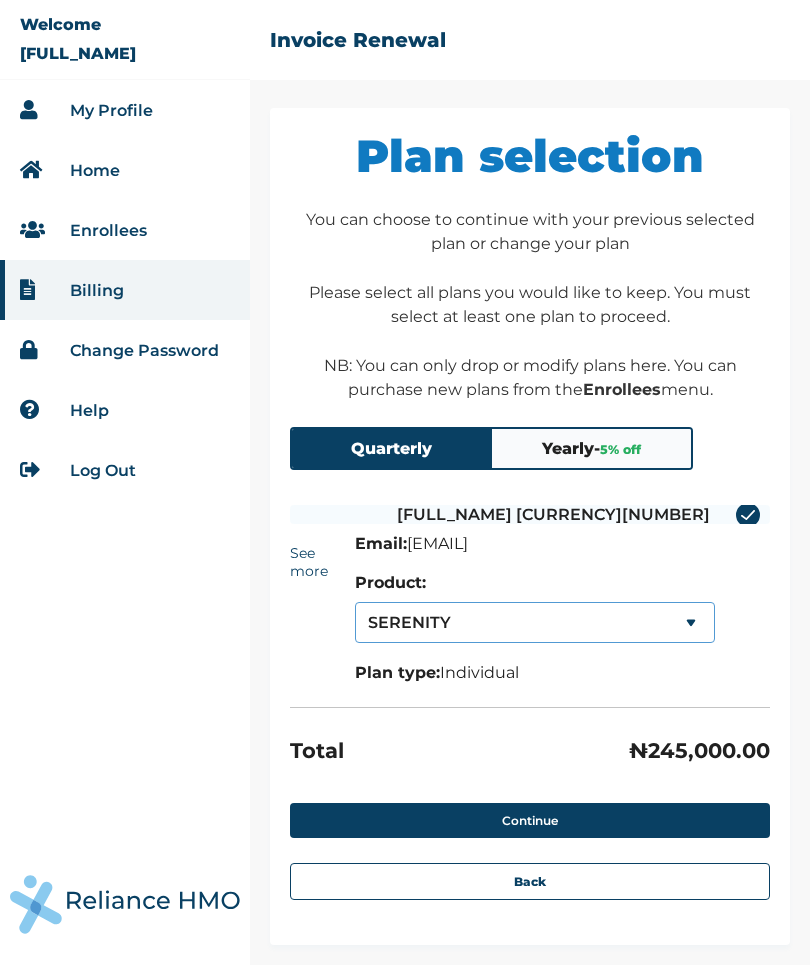 scroll, scrollTop: 140, scrollLeft: 0, axis: vertical 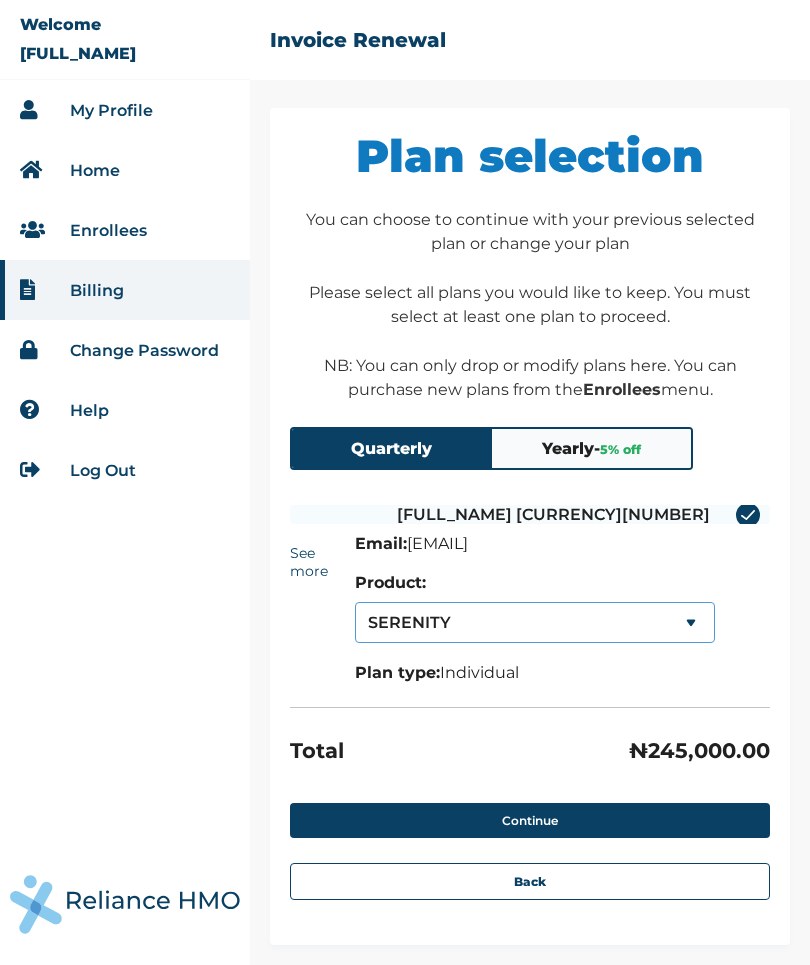 click on "SERENITY SERENITY SERENITY LITE" at bounding box center [535, 622] 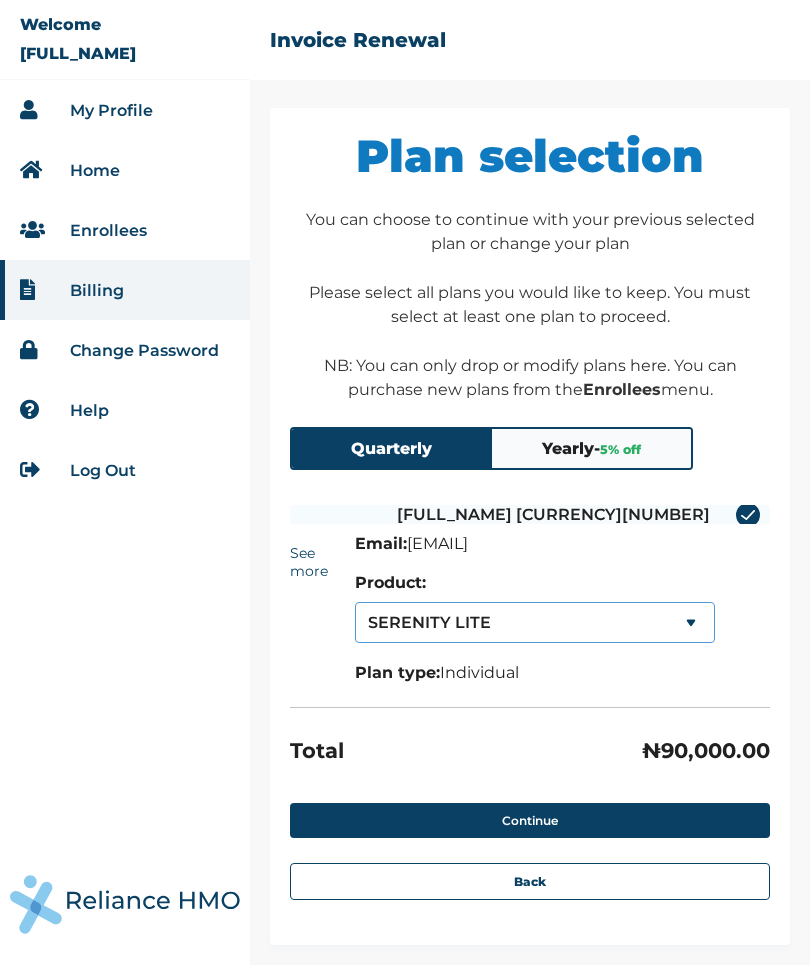 click on "SERENITY LITE SERENITY SERENITY LITE" at bounding box center (535, 622) 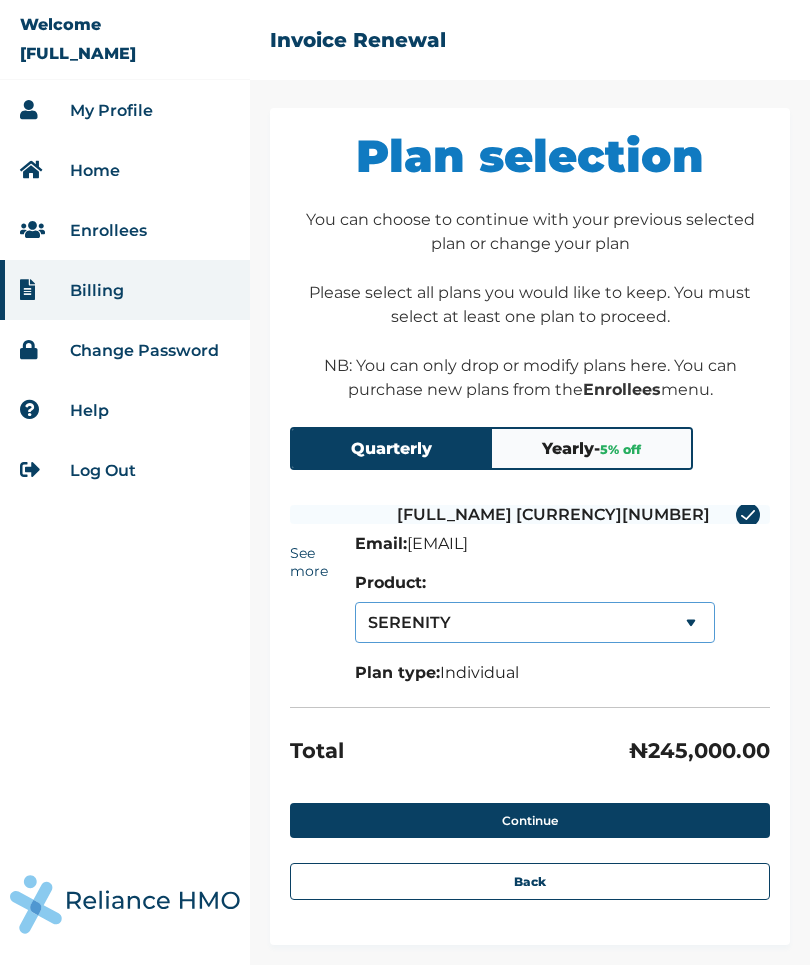 click on "SERENITY SERENITY SERENITY LITE" at bounding box center [535, 622] 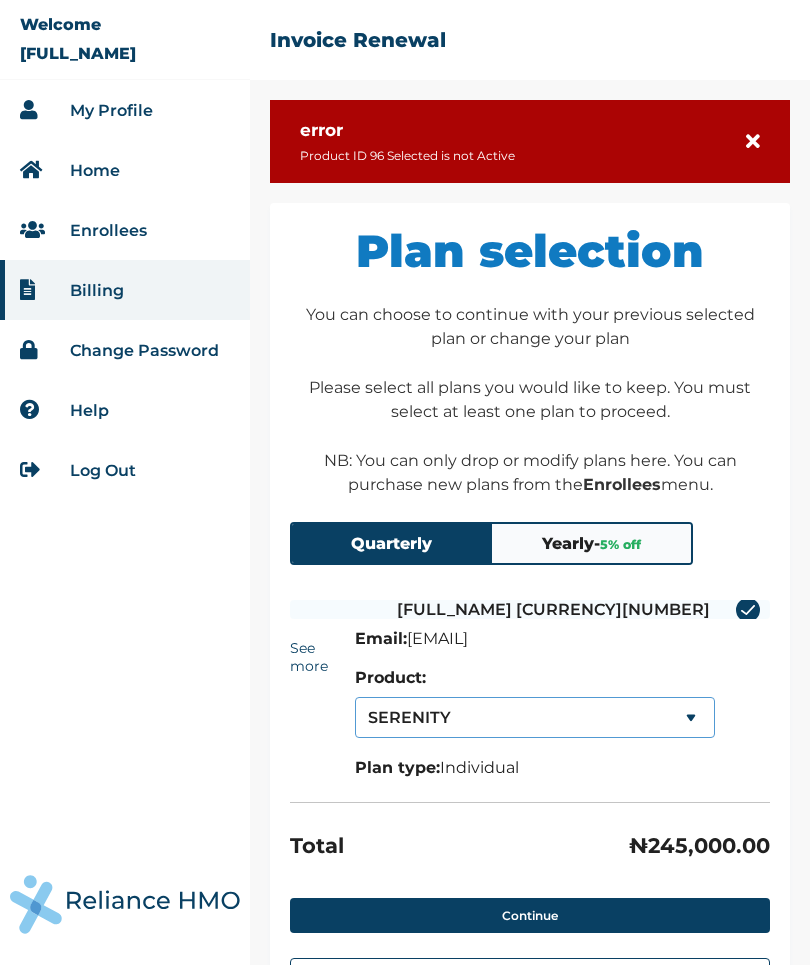 scroll, scrollTop: 0, scrollLeft: 0, axis: both 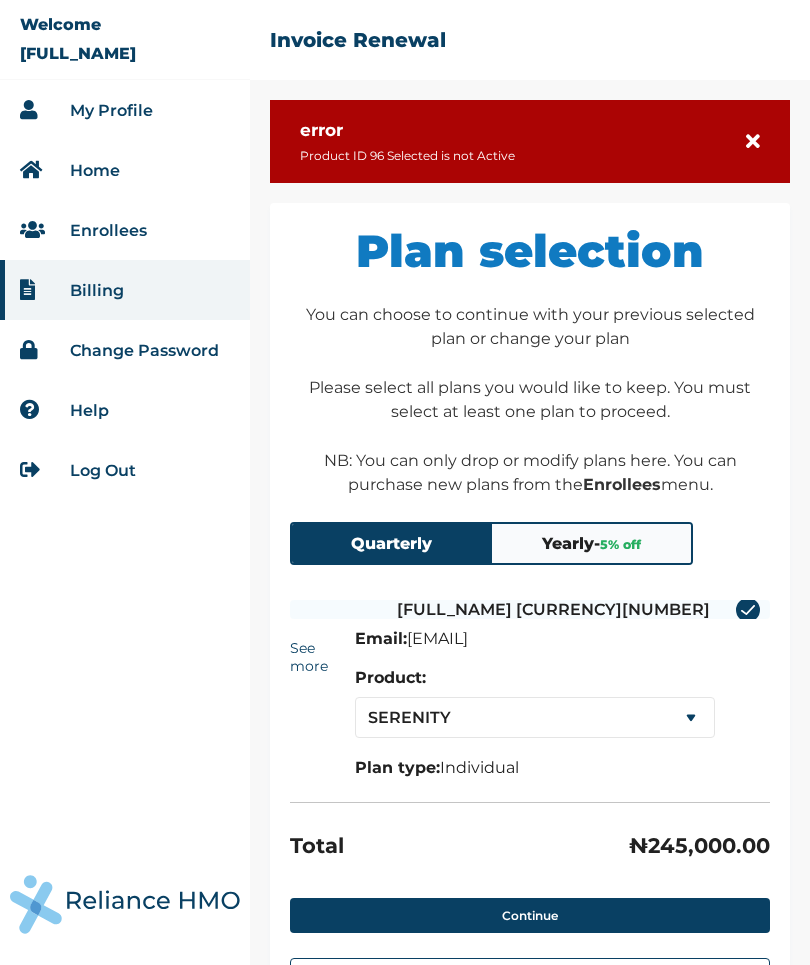 click at bounding box center [753, 142] 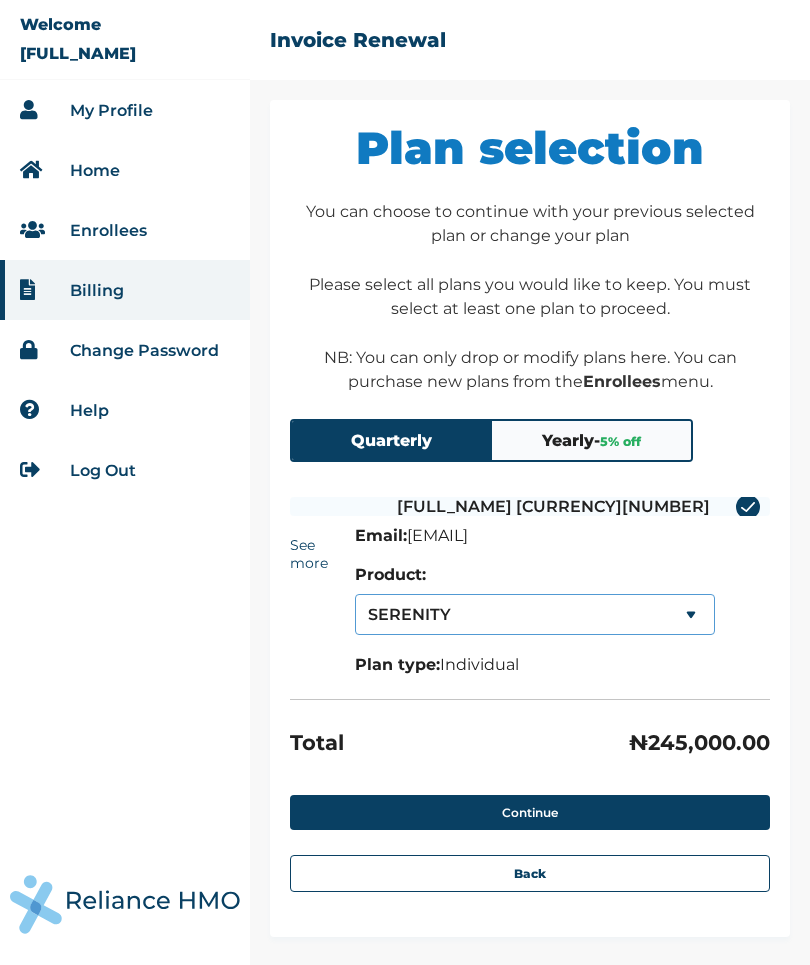 click on "SERENITY SERENITY SERENITY LITE" at bounding box center [535, 614] 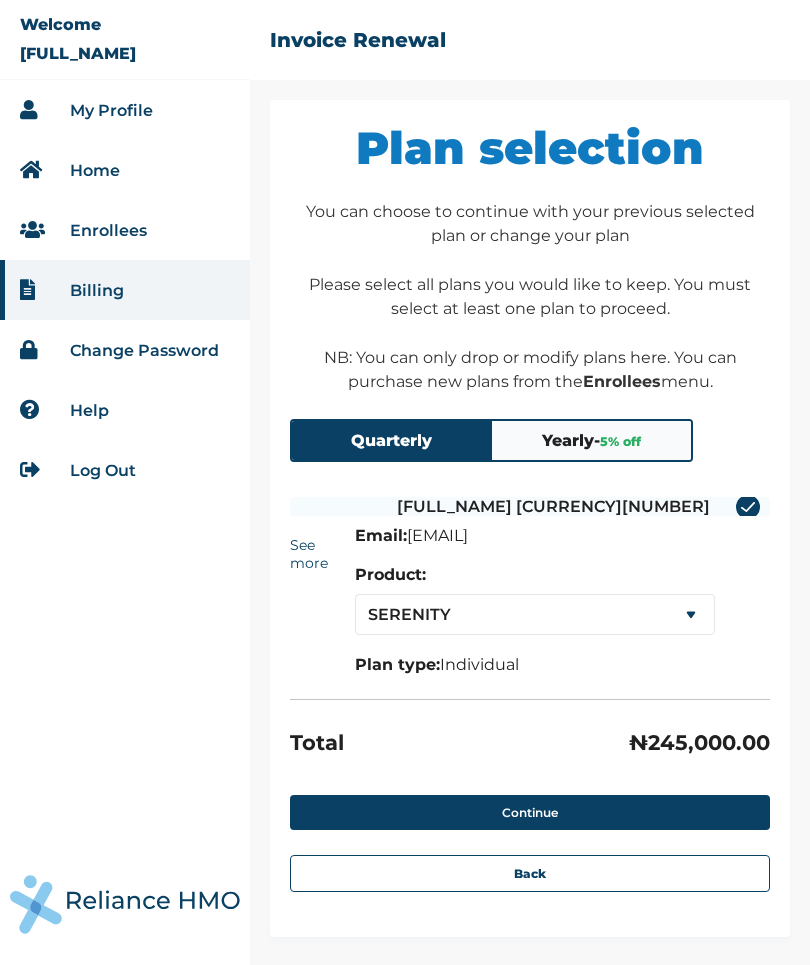 click on "Plan type:  Individual" at bounding box center [562, 664] 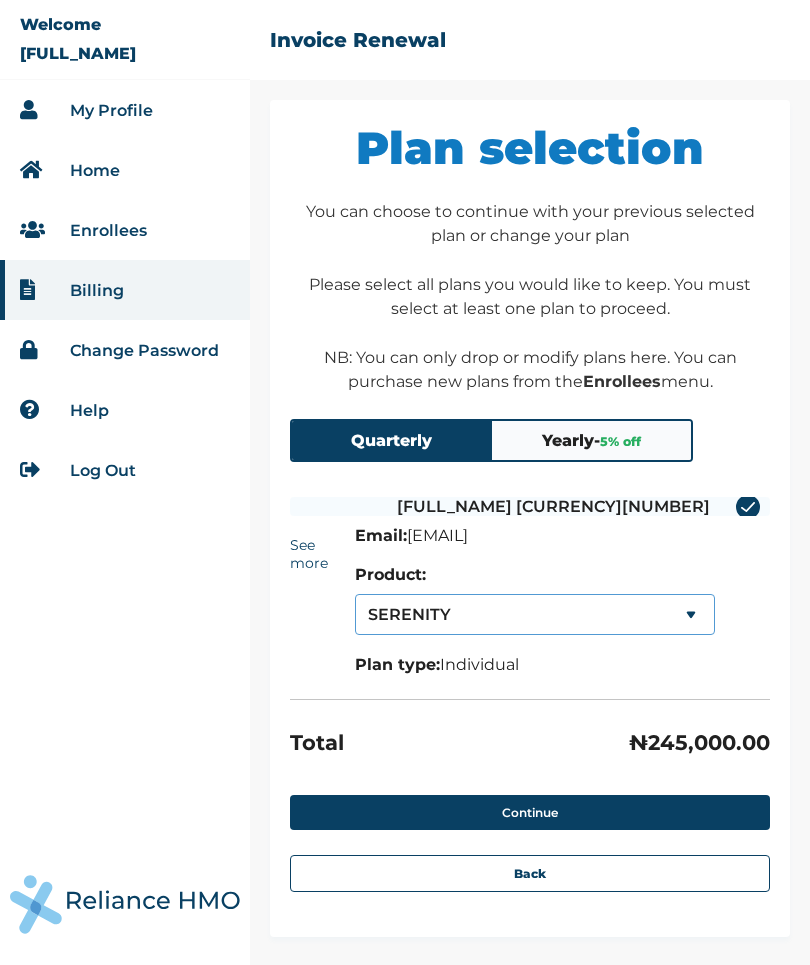 click on "SERENITY SERENITY SERENITY LITE" at bounding box center [535, 614] 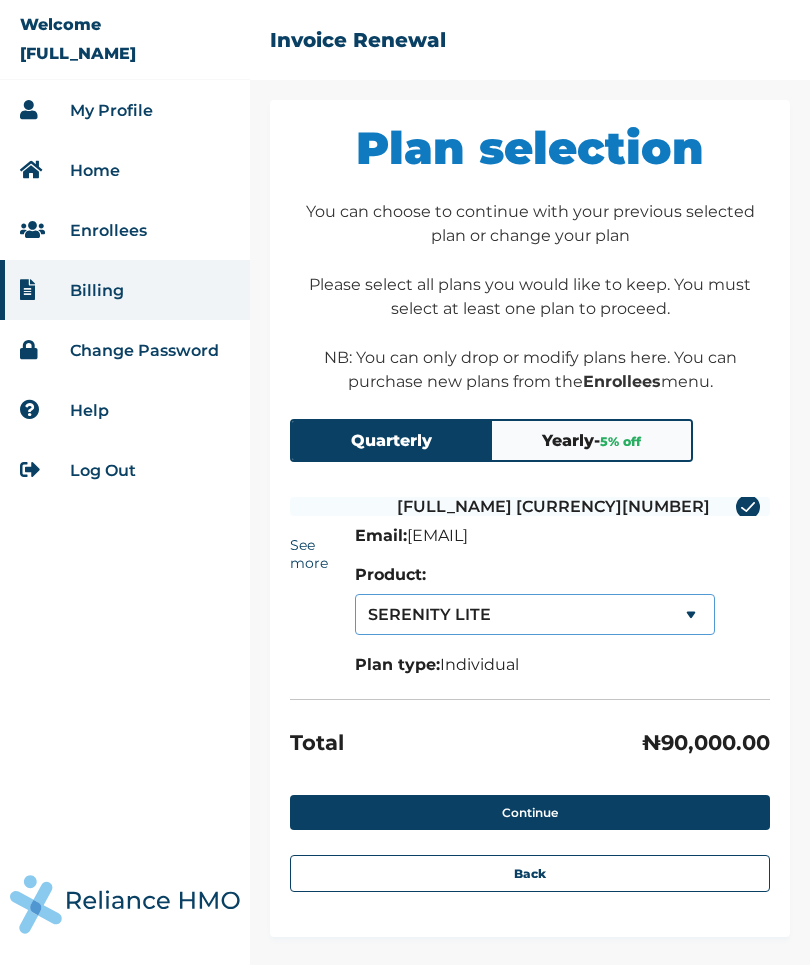 click on "SERENITY LITE SERENITY SERENITY LITE" at bounding box center [535, 614] 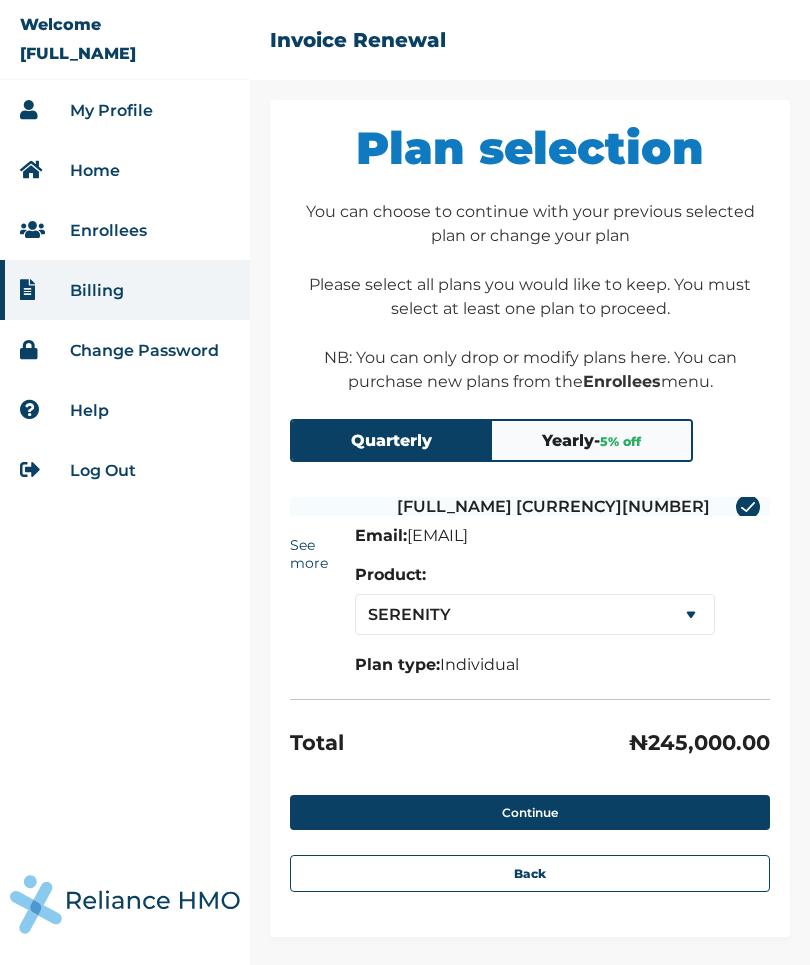 click on "Yearly  -  5 % off" at bounding box center (592, 440) 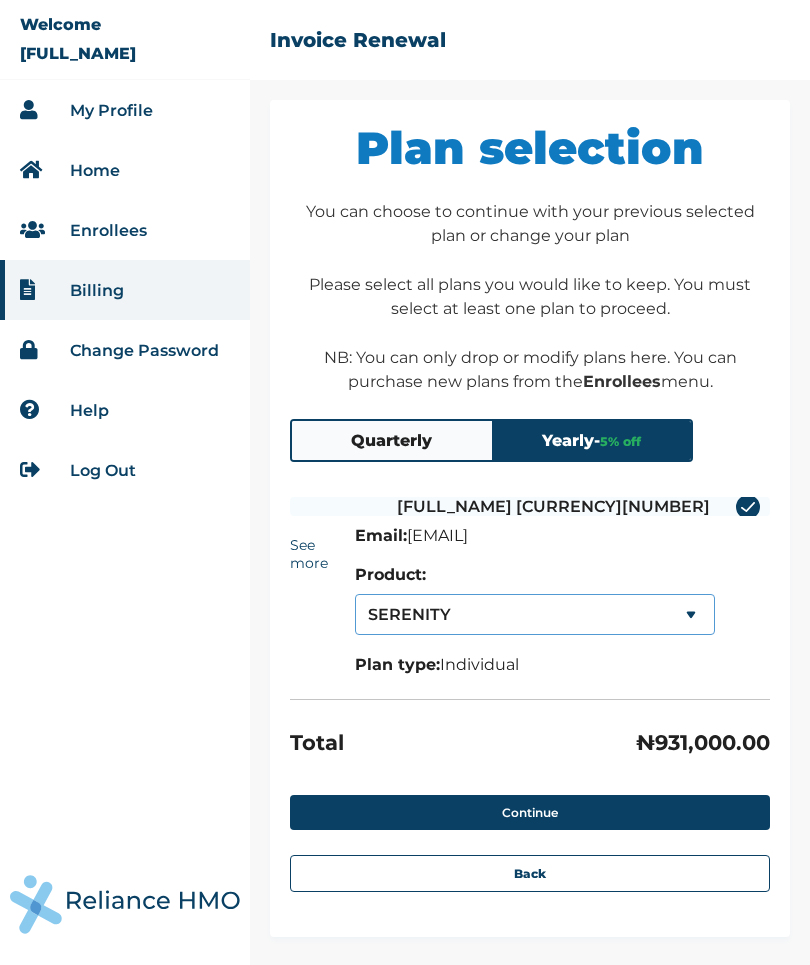click on "SERENITY SERENITY SERENITY LITE" at bounding box center [535, 614] 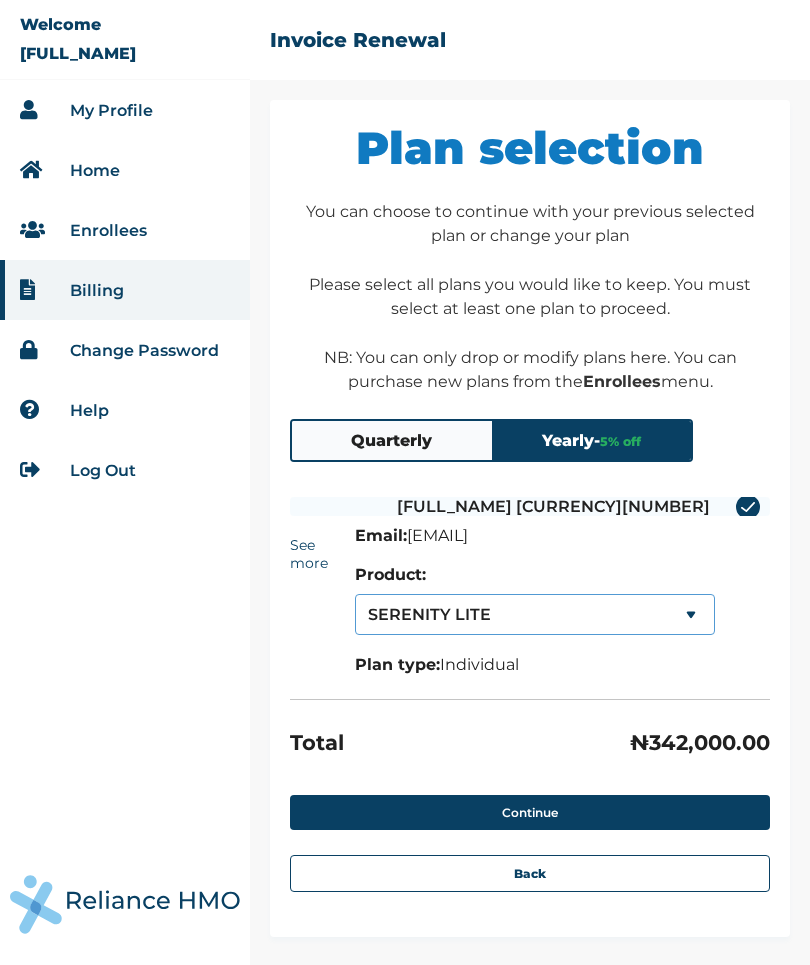 click on "SERENITY LITE SERENITY SERENITY LITE" at bounding box center [535, 614] 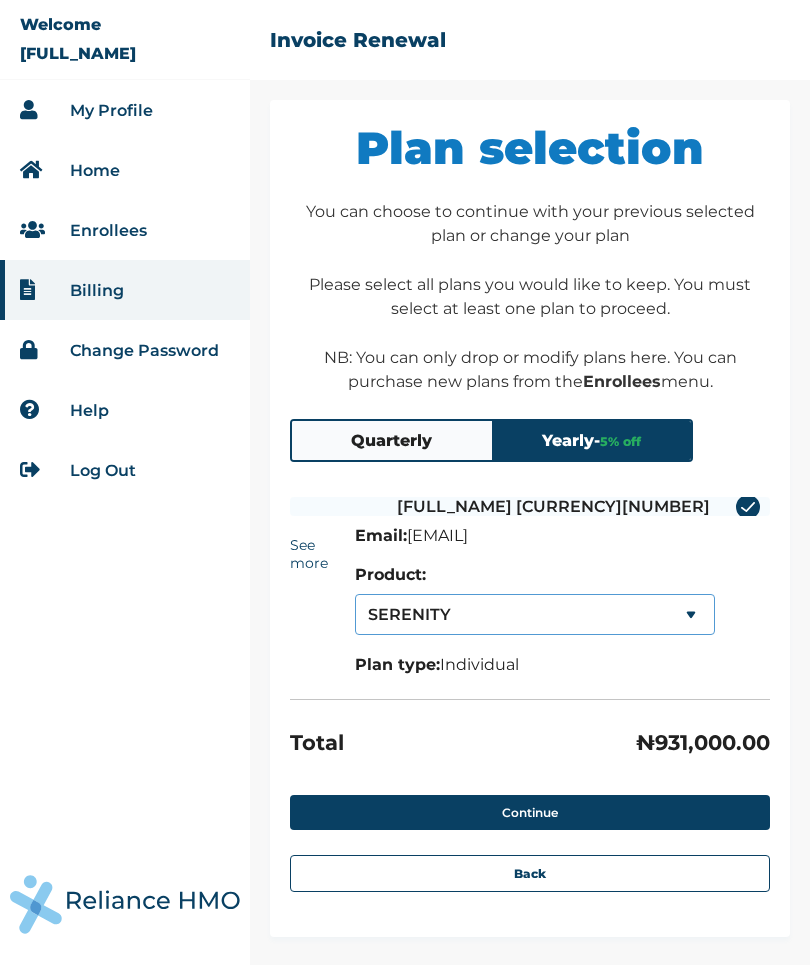 click on "SERENITY SERENITY SERENITY LITE" at bounding box center [535, 614] 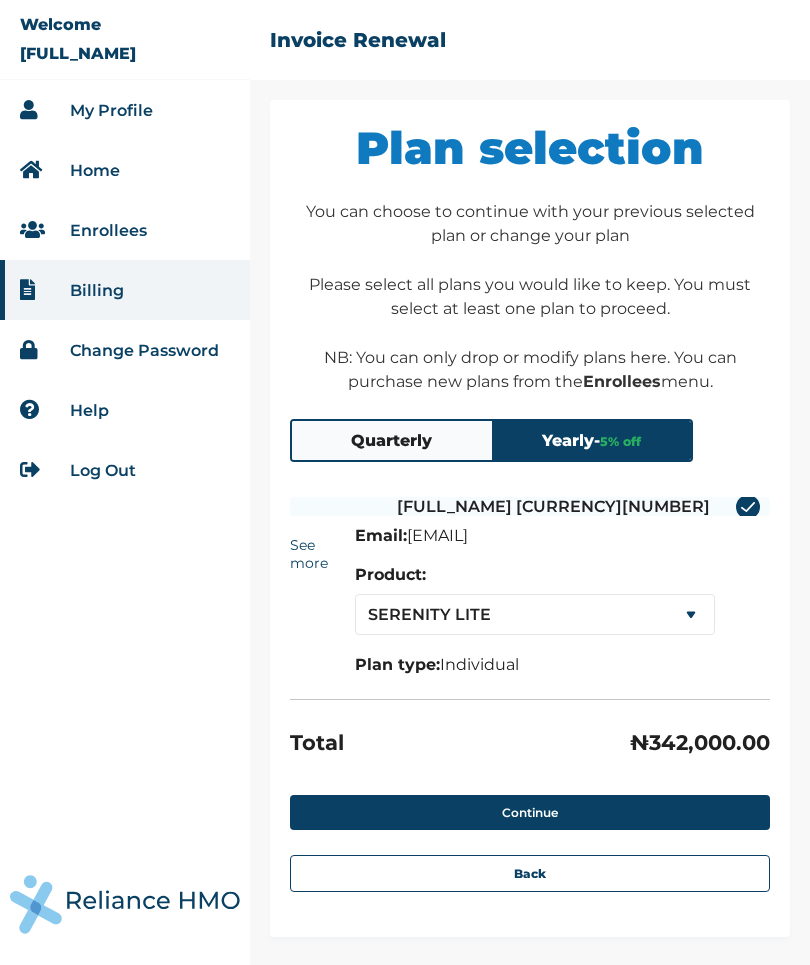 click on "Continue" at bounding box center [530, 812] 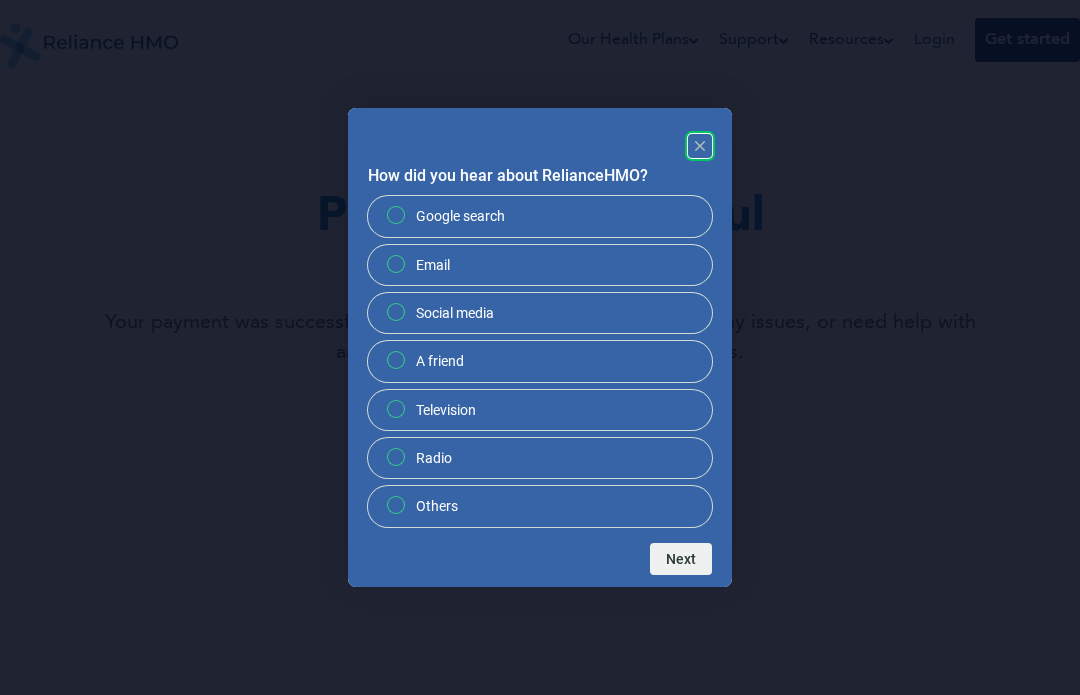scroll, scrollTop: 0, scrollLeft: 0, axis: both 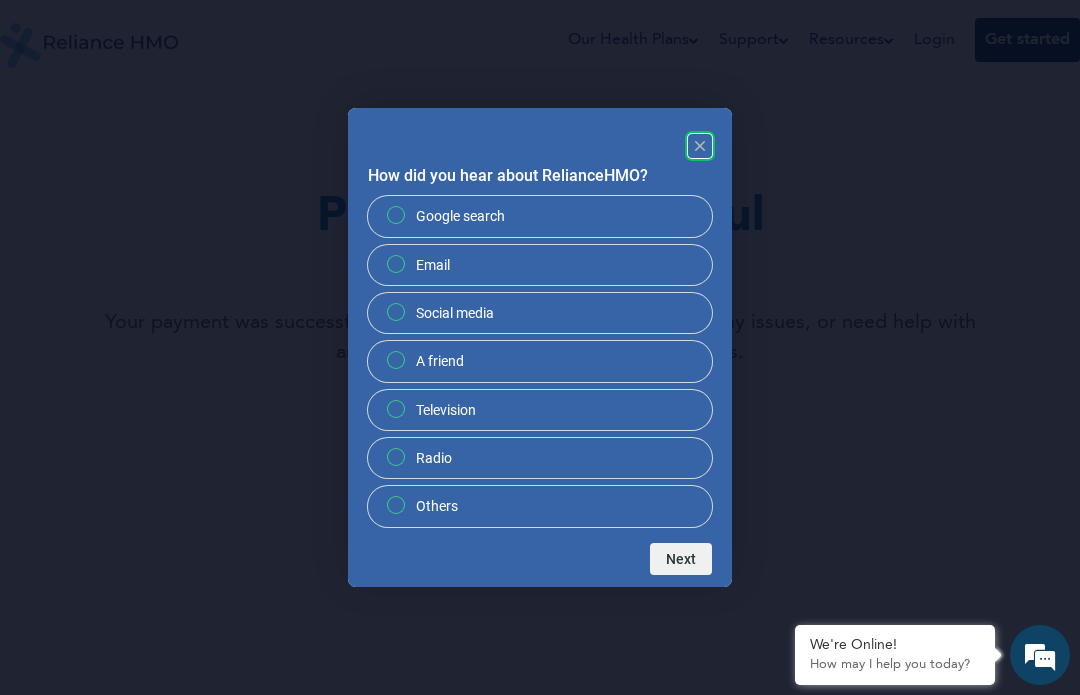 click 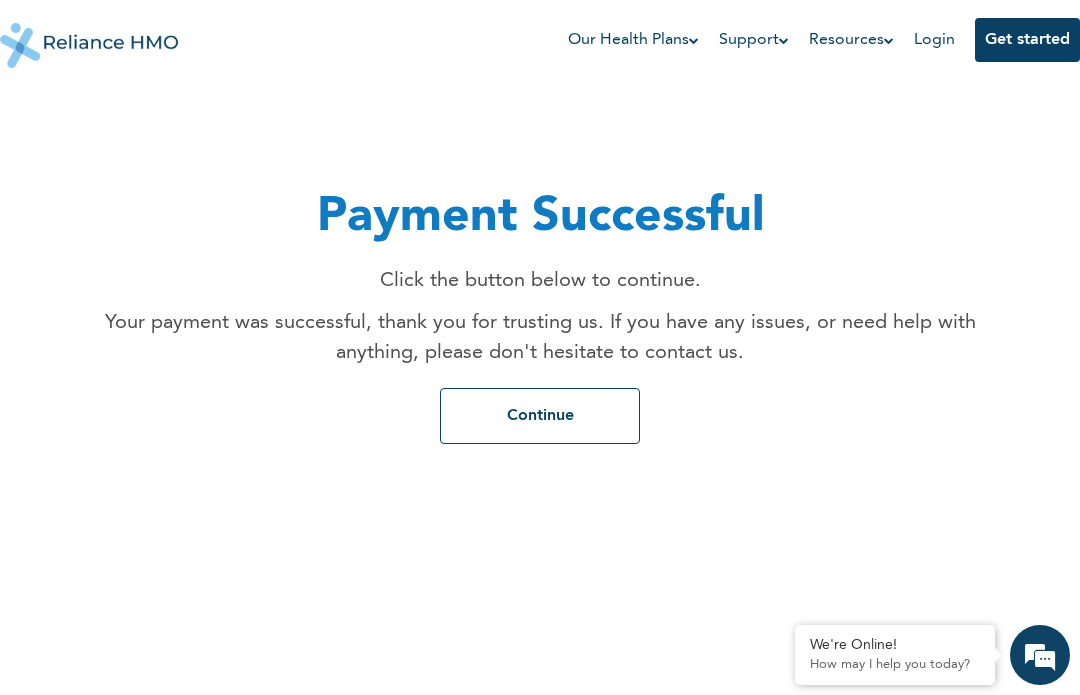 click on "Continue" at bounding box center (540, 416) 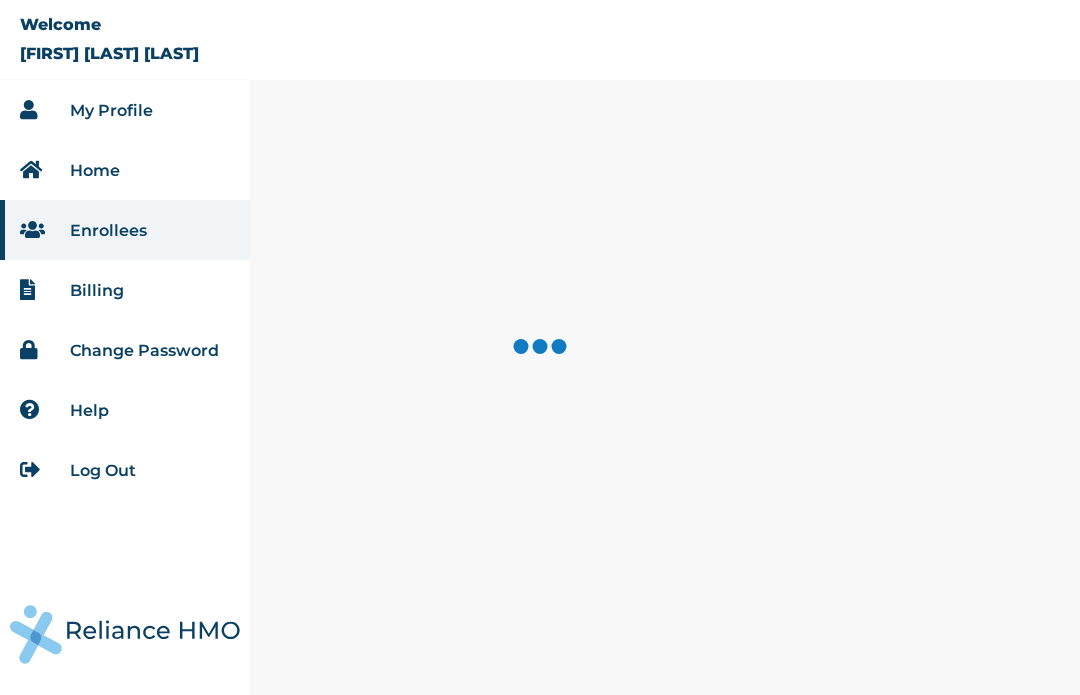 scroll, scrollTop: 0, scrollLeft: 0, axis: both 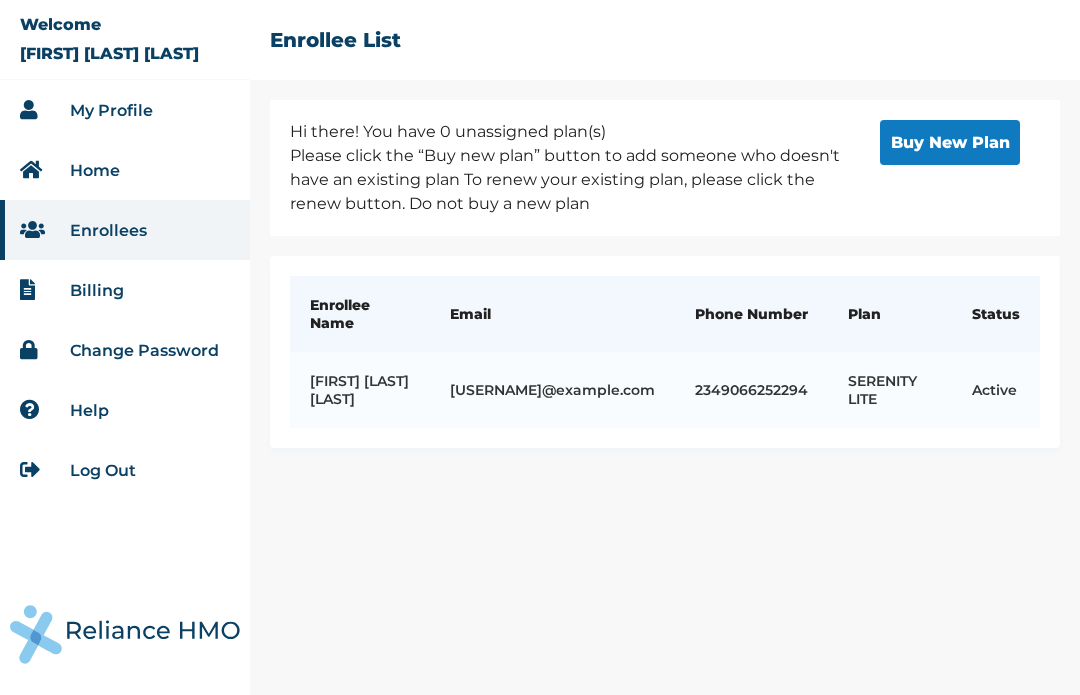 click on "Enrollees" at bounding box center (125, 230) 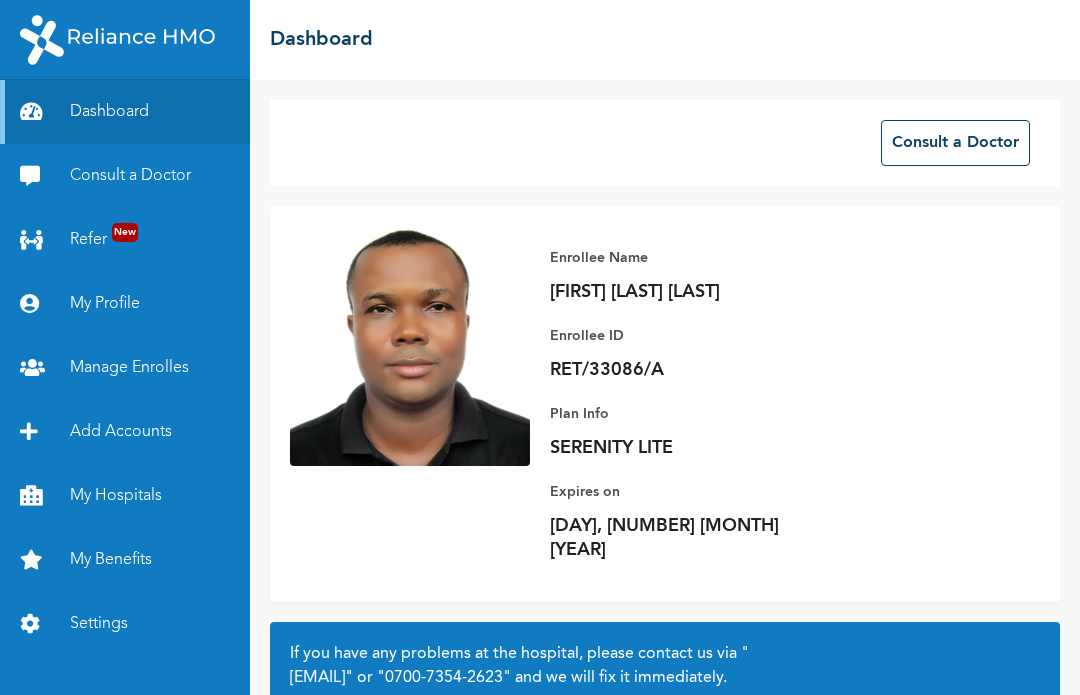 scroll, scrollTop: 0, scrollLeft: 0, axis: both 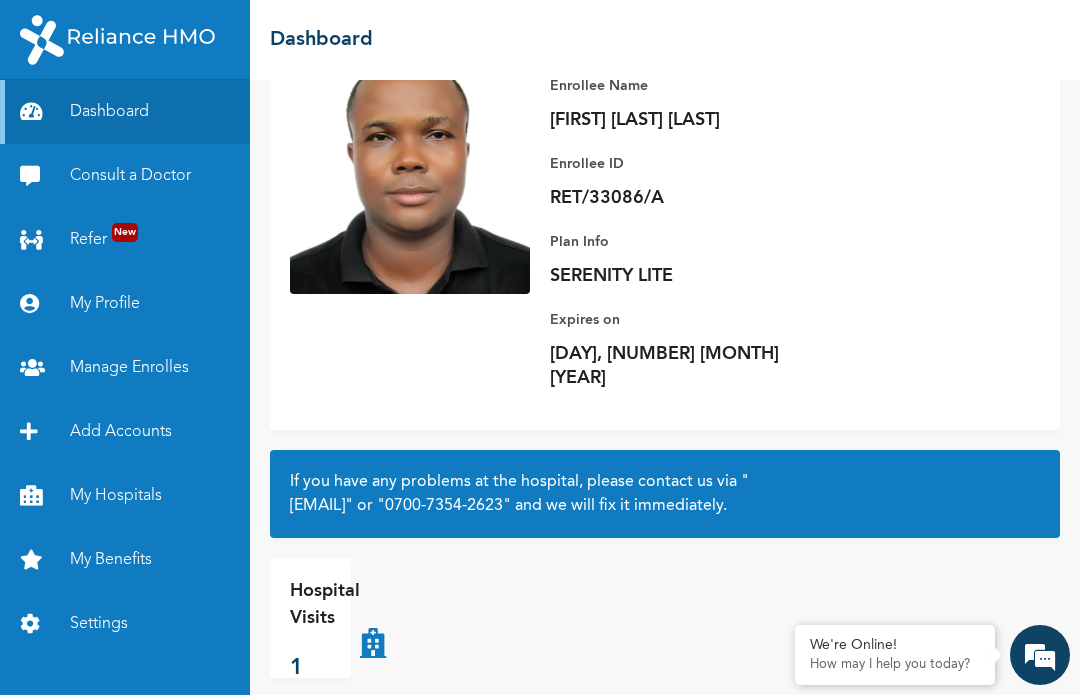 click on "Manage Enrolles" at bounding box center [125, 368] 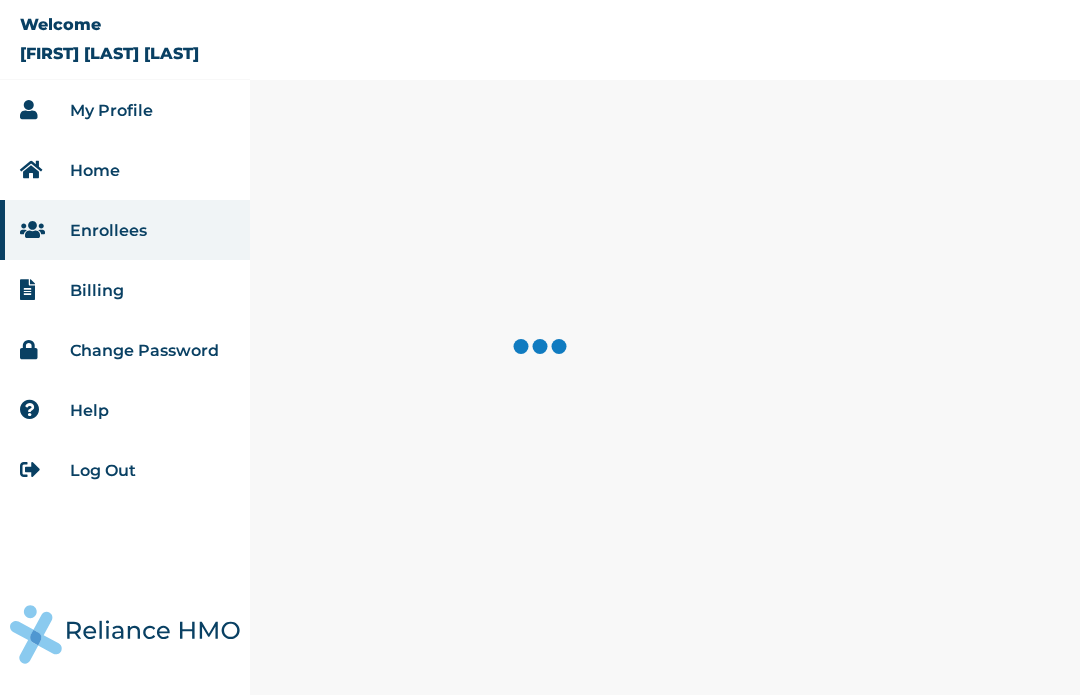 scroll, scrollTop: 0, scrollLeft: 0, axis: both 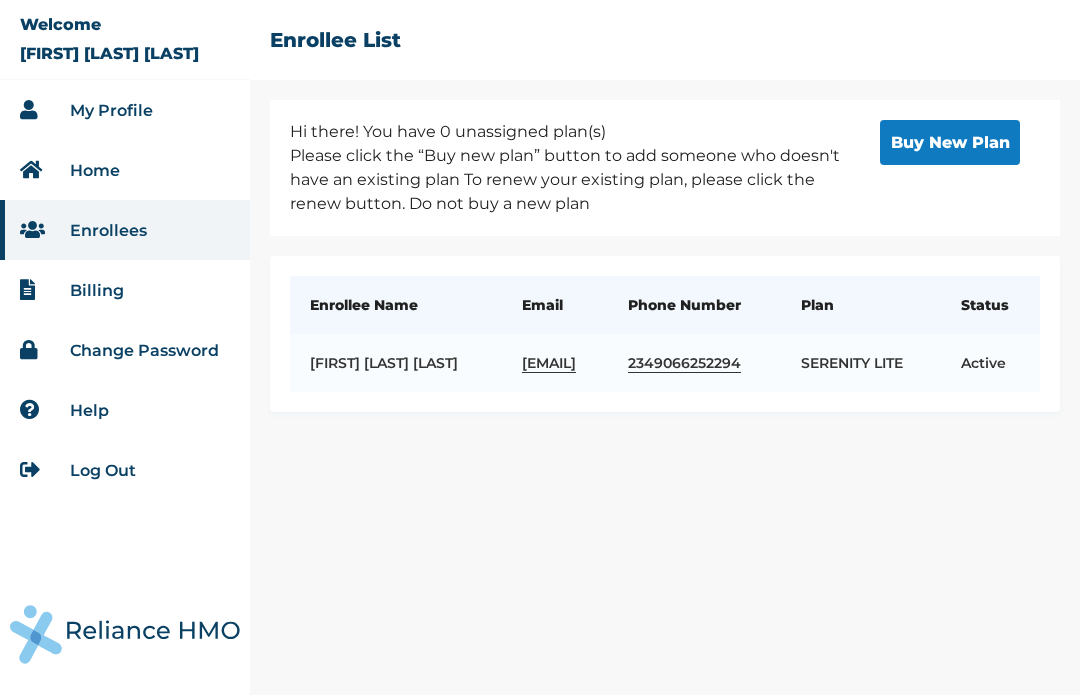 click on "Buy New Plan" at bounding box center [950, 142] 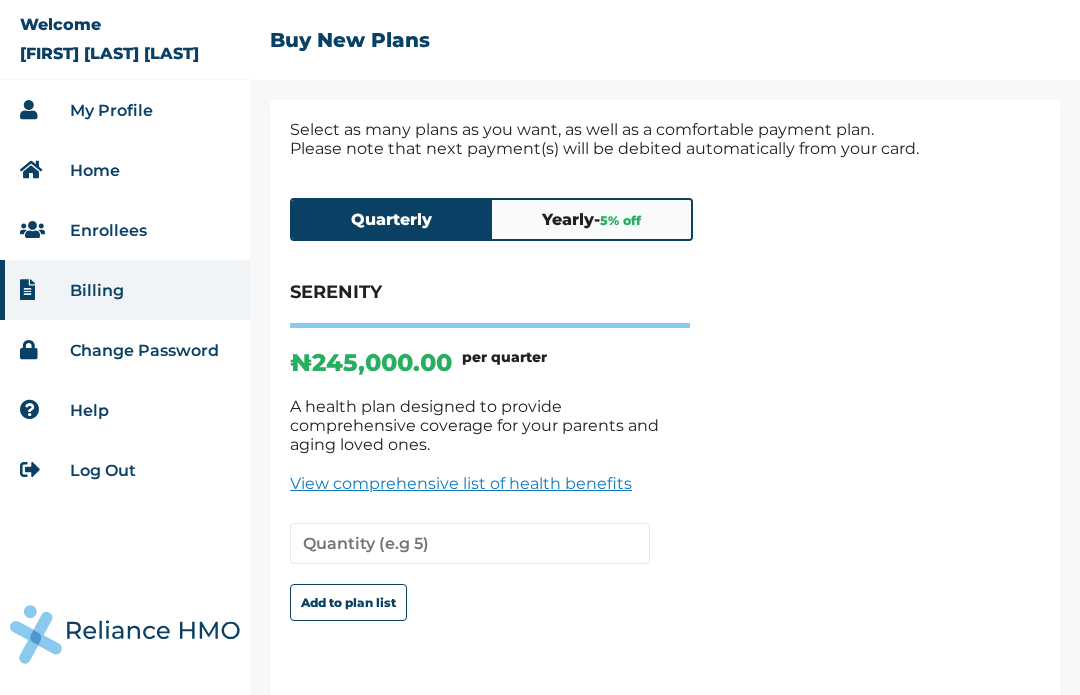 click on "Enrollees" at bounding box center [108, 230] 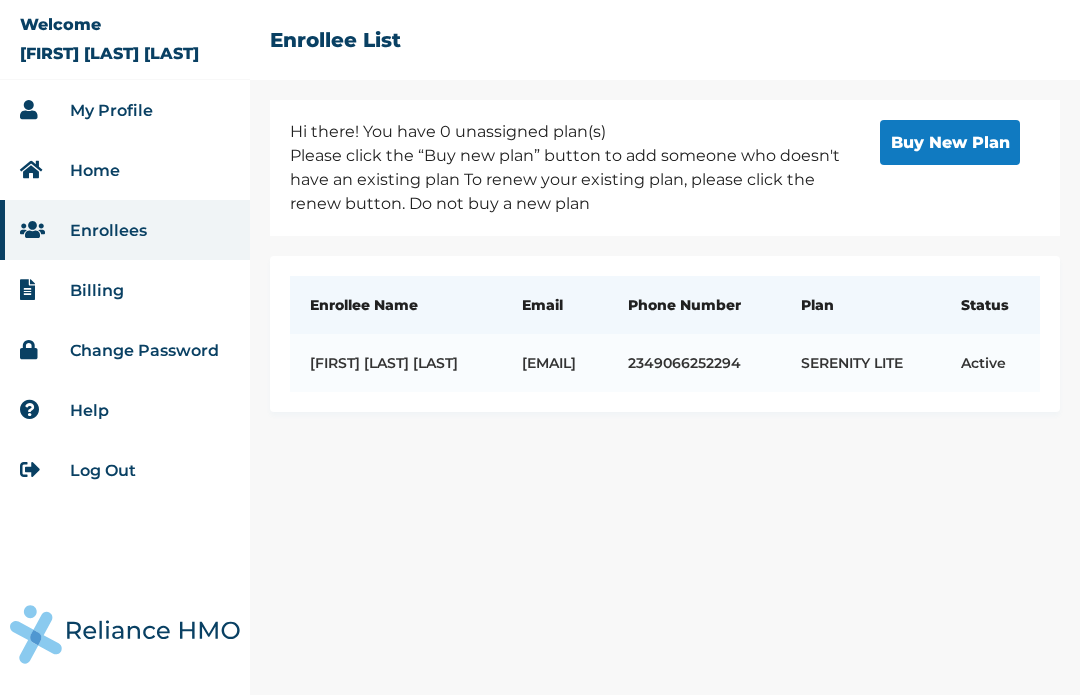 click on "Buy New Plan" at bounding box center [950, 142] 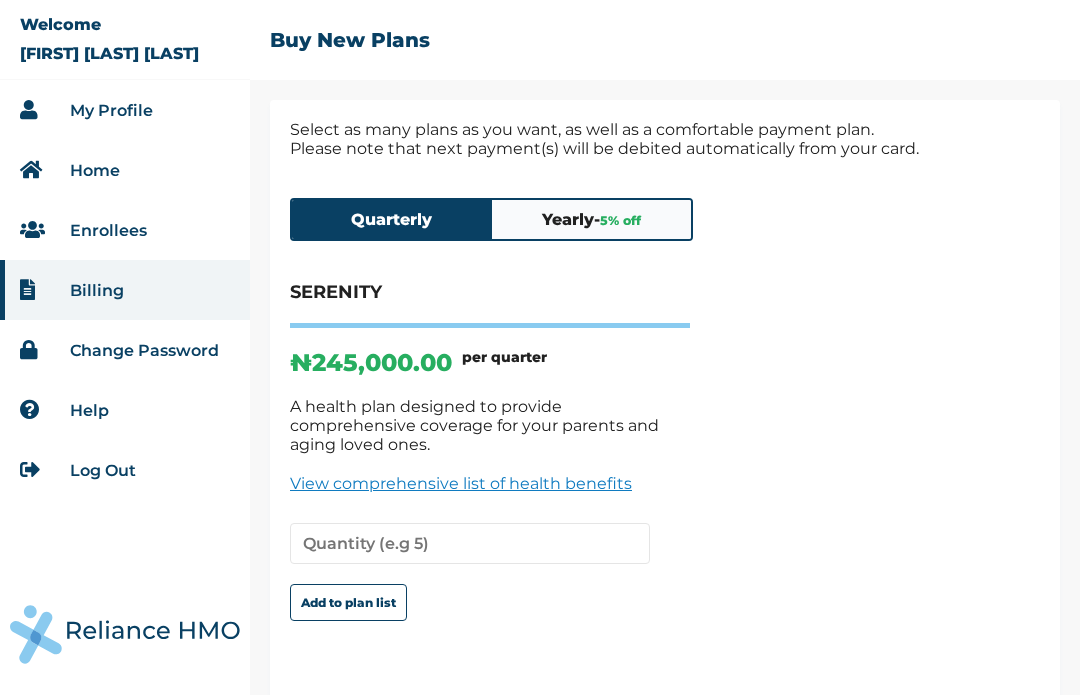 click on "SERENITY" at bounding box center (490, 304) 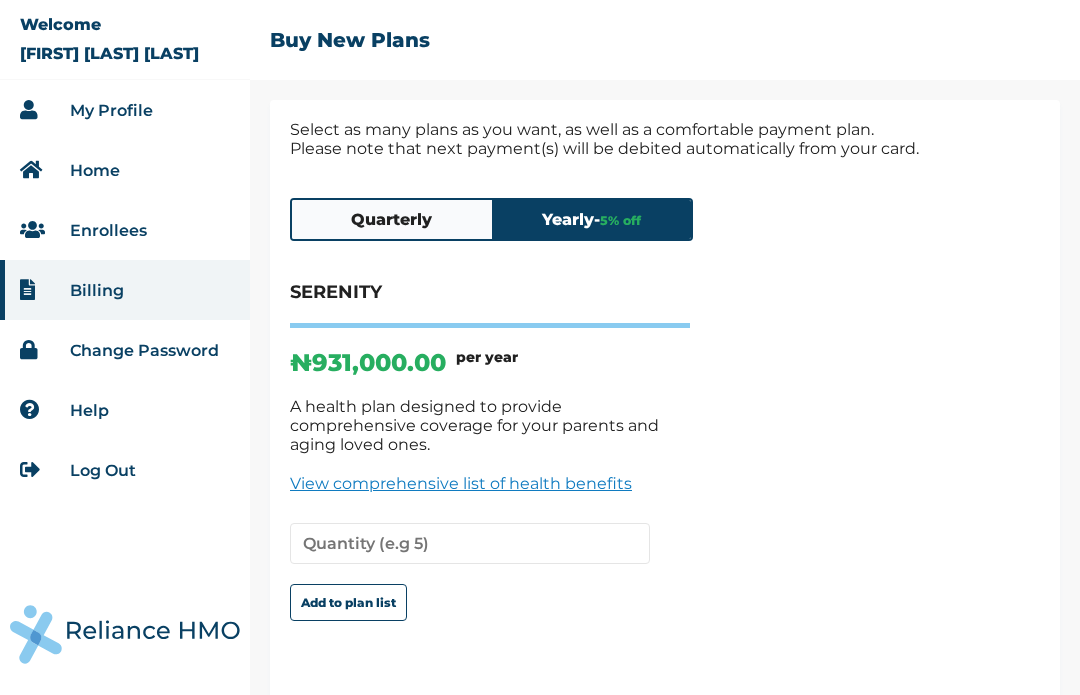 click on "Quarterly" at bounding box center [392, 219] 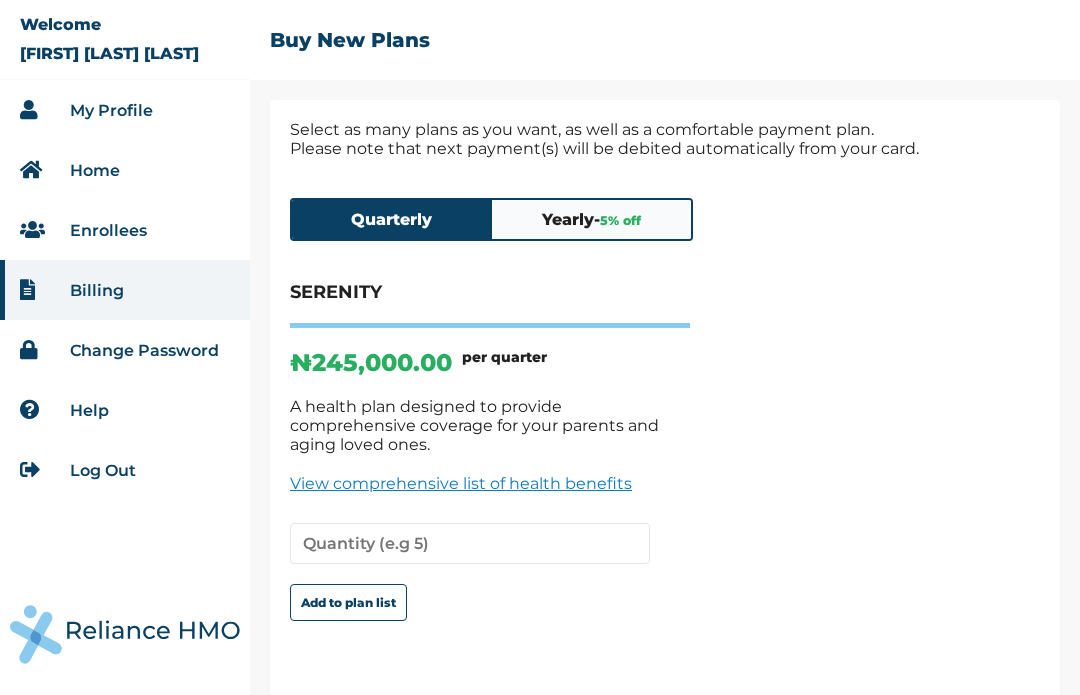 click on "SERENITY" at bounding box center [490, 304] 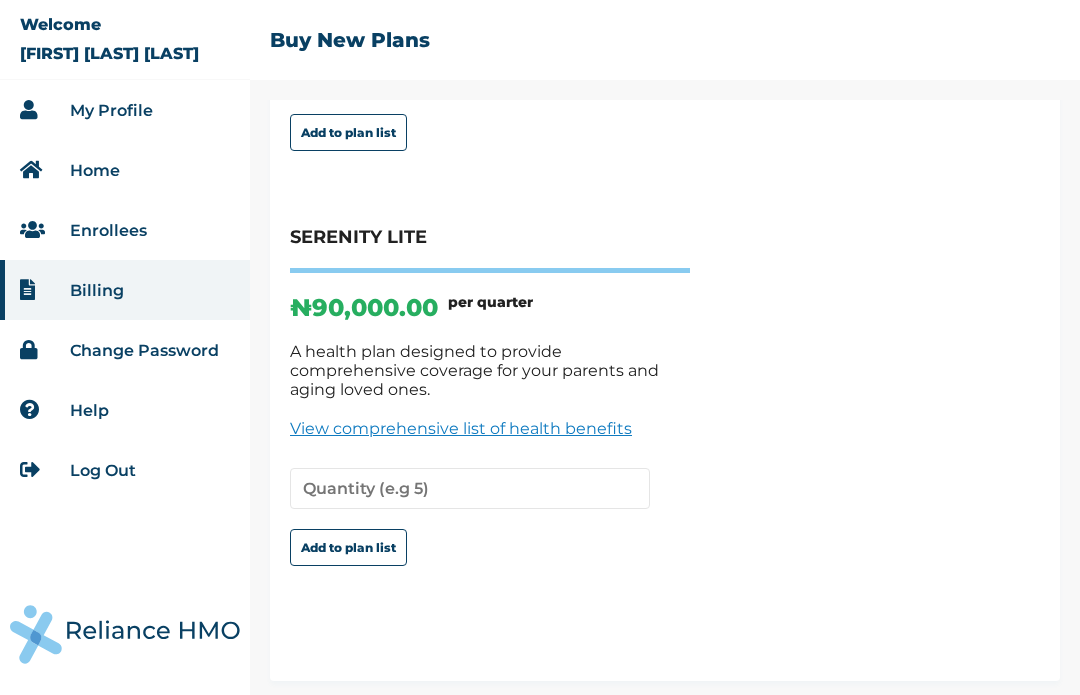 scroll, scrollTop: 470, scrollLeft: 0, axis: vertical 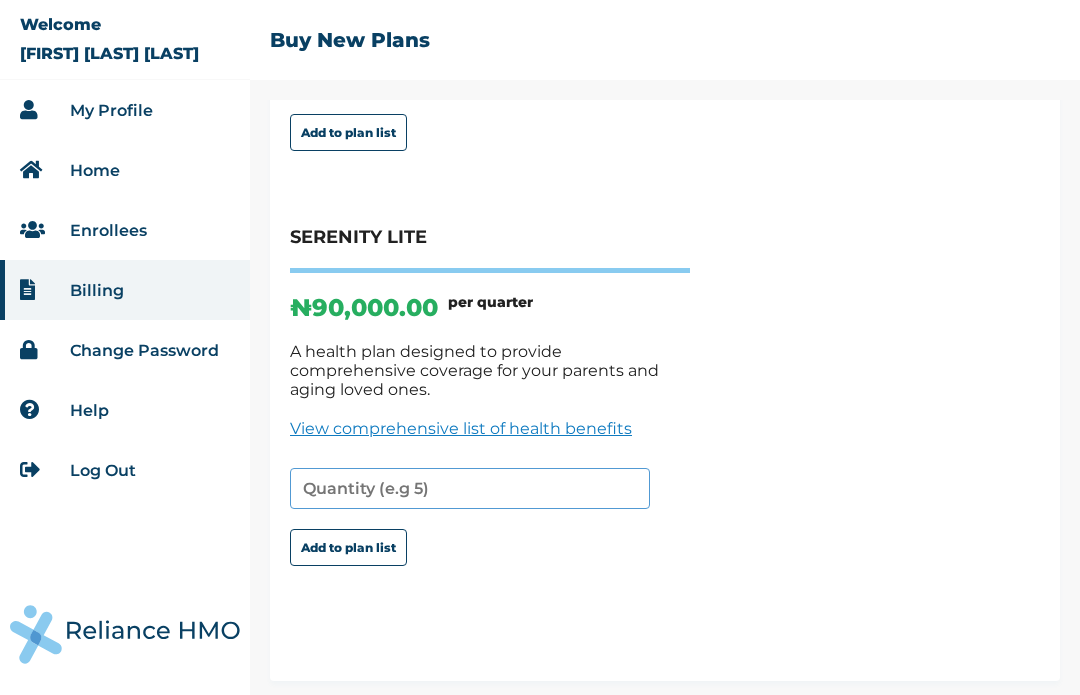 click at bounding box center (470, 488) 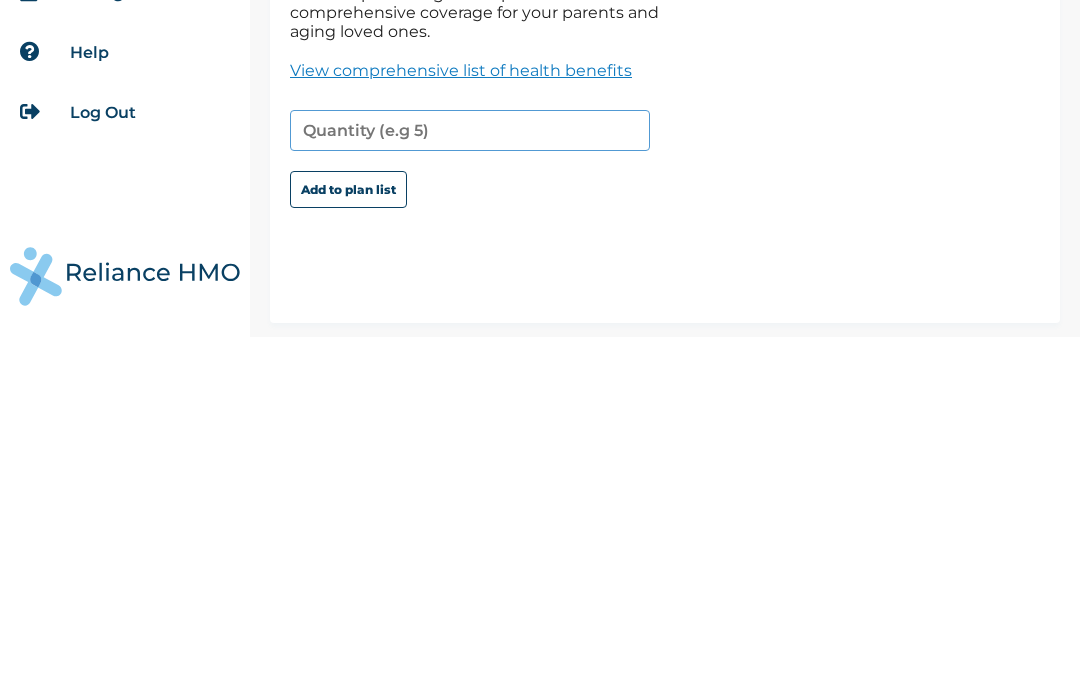 type on "2" 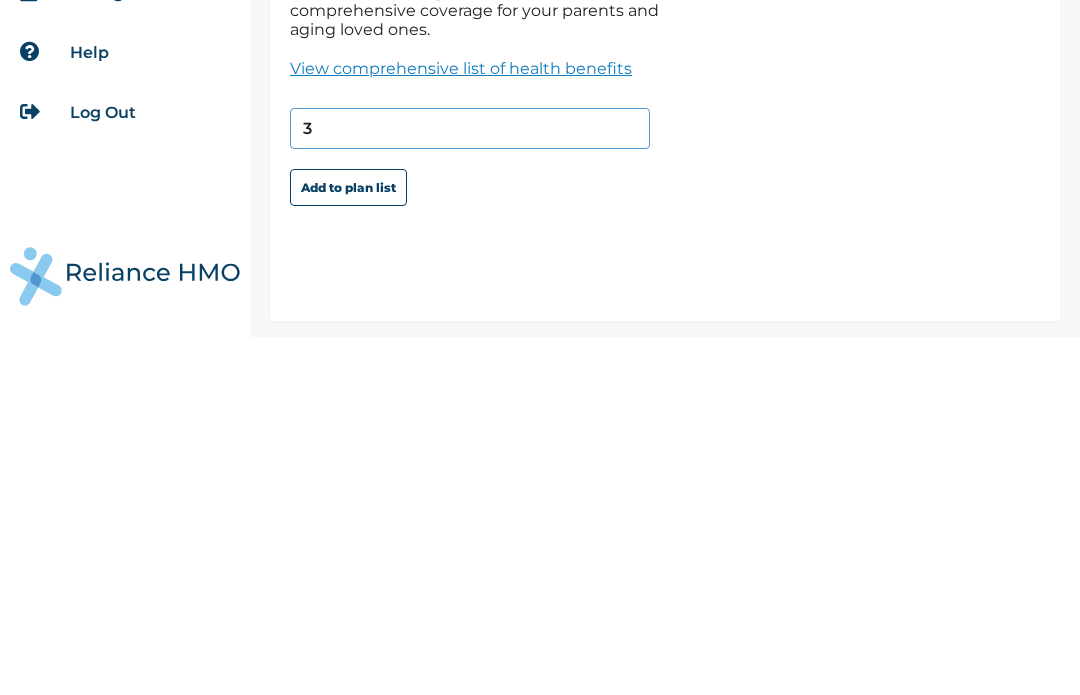 scroll, scrollTop: 470, scrollLeft: 0, axis: vertical 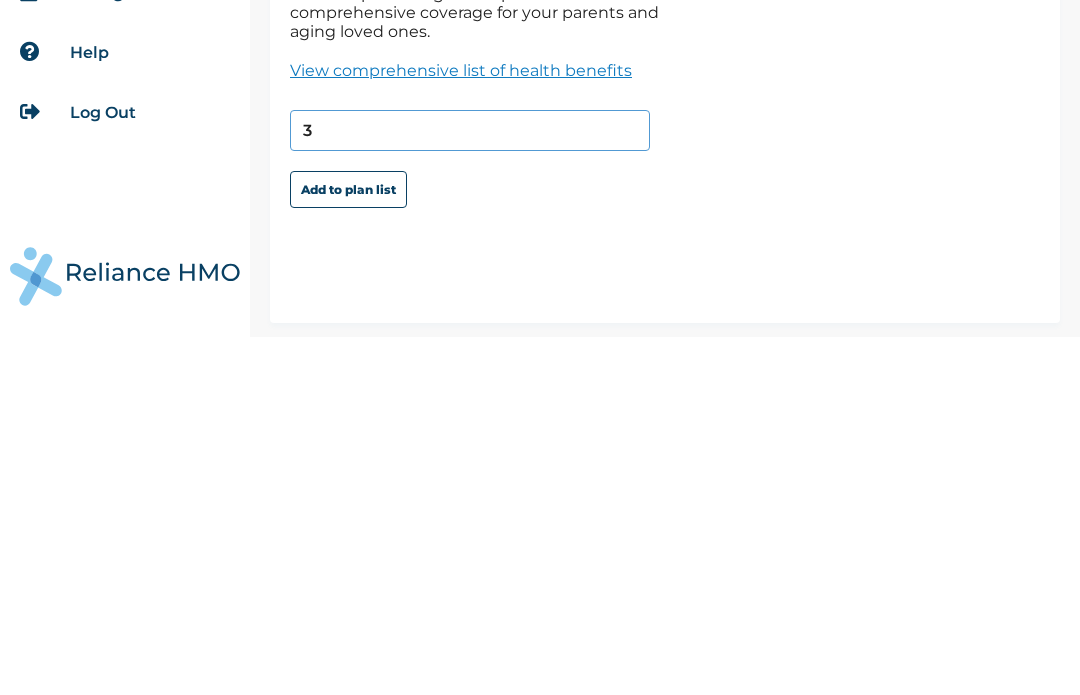 type on "3" 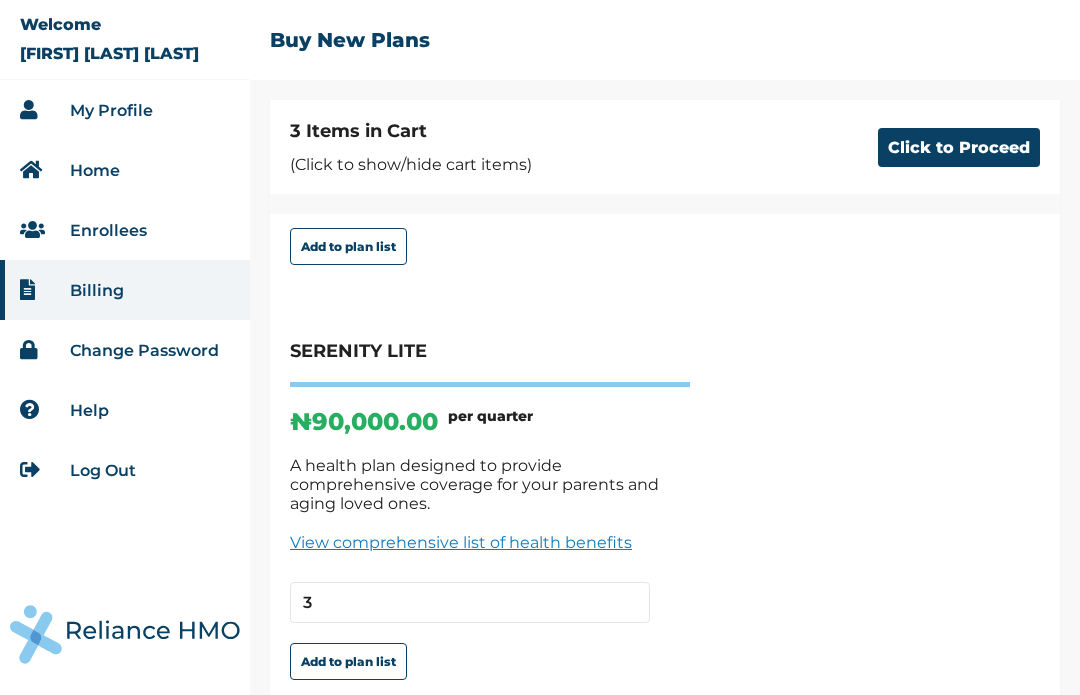click on "Click to Proceed" at bounding box center [959, 147] 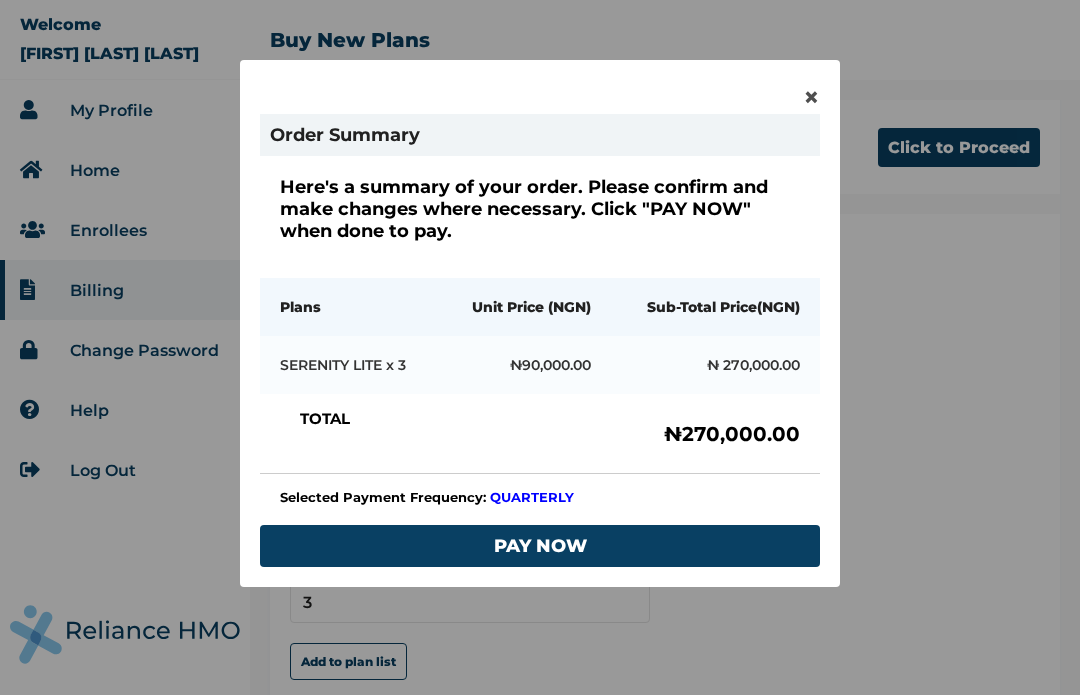 scroll, scrollTop: 56, scrollLeft: 0, axis: vertical 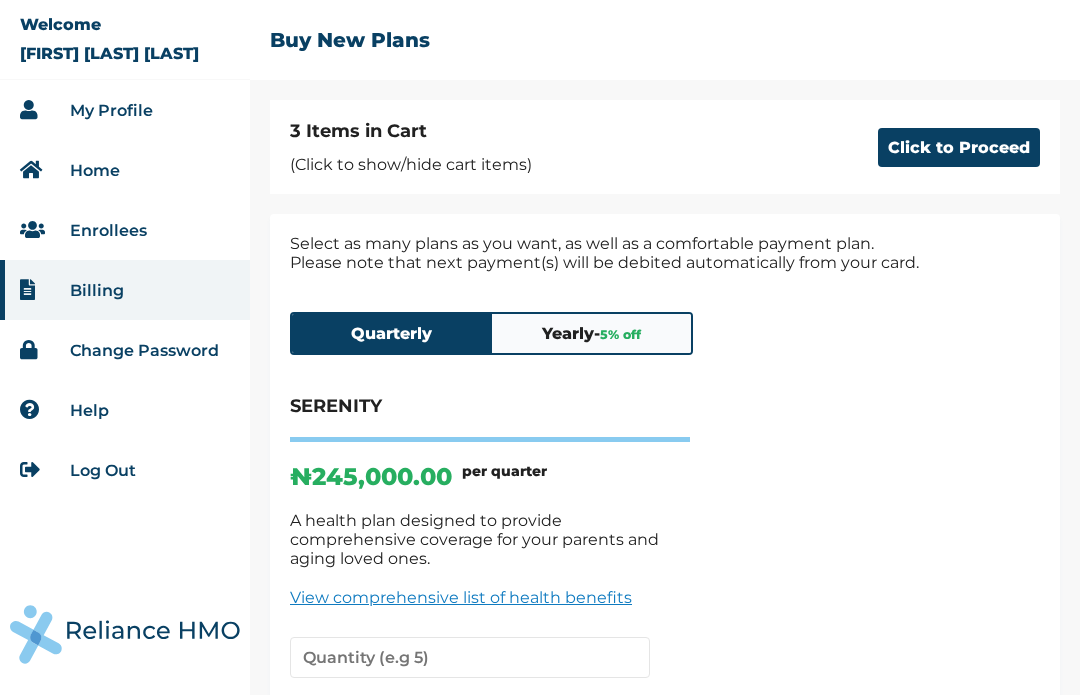 click on "Yearly  -  5 % off" at bounding box center [592, 333] 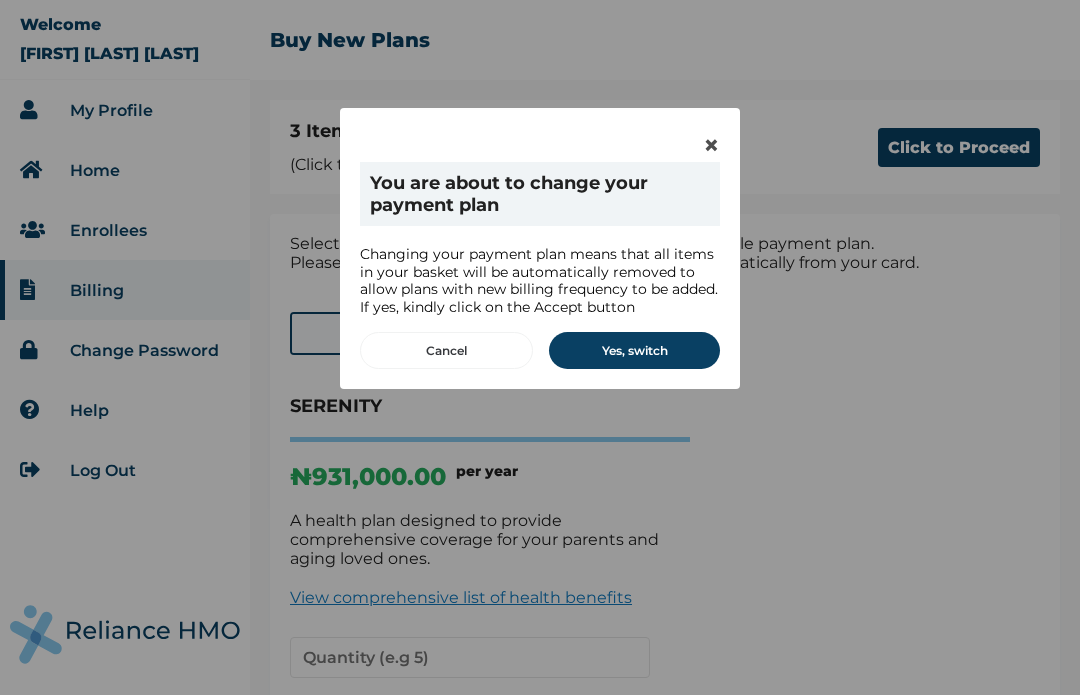 click on "Yes, switch" at bounding box center (634, 350) 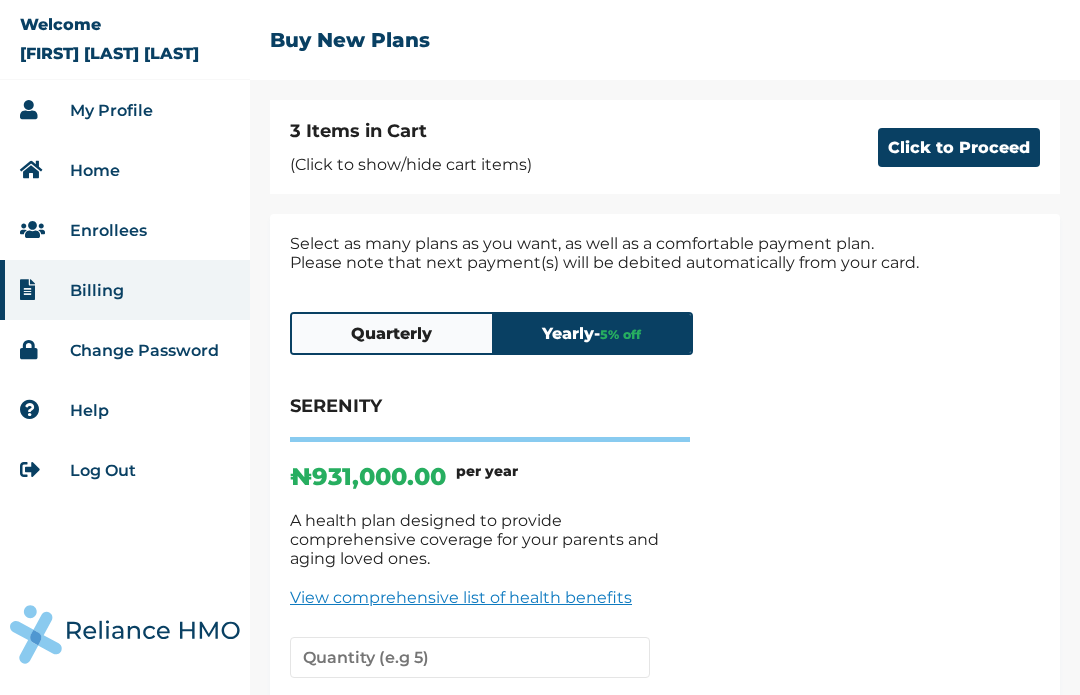 scroll, scrollTop: 0, scrollLeft: 0, axis: both 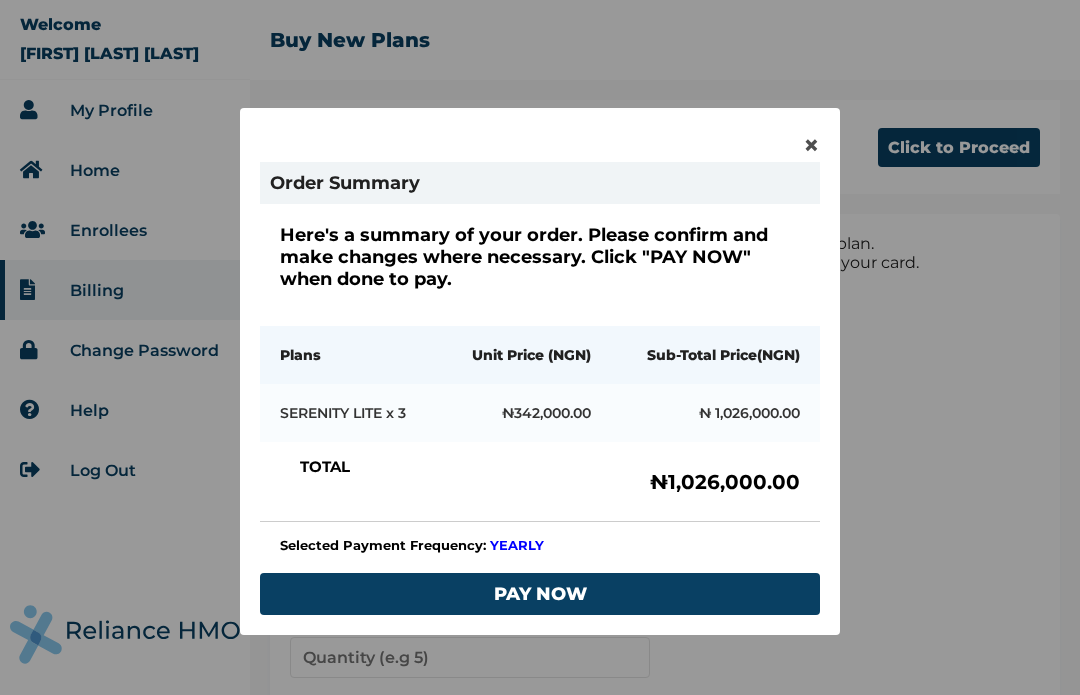 click on "×" at bounding box center (811, 145) 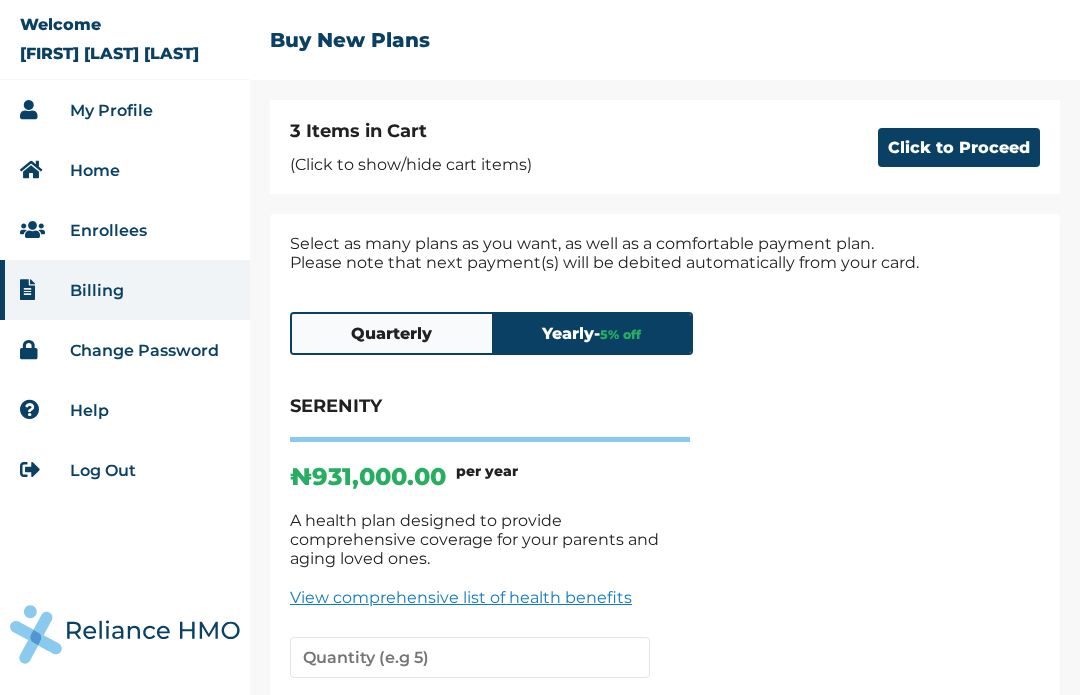 scroll, scrollTop: 0, scrollLeft: 0, axis: both 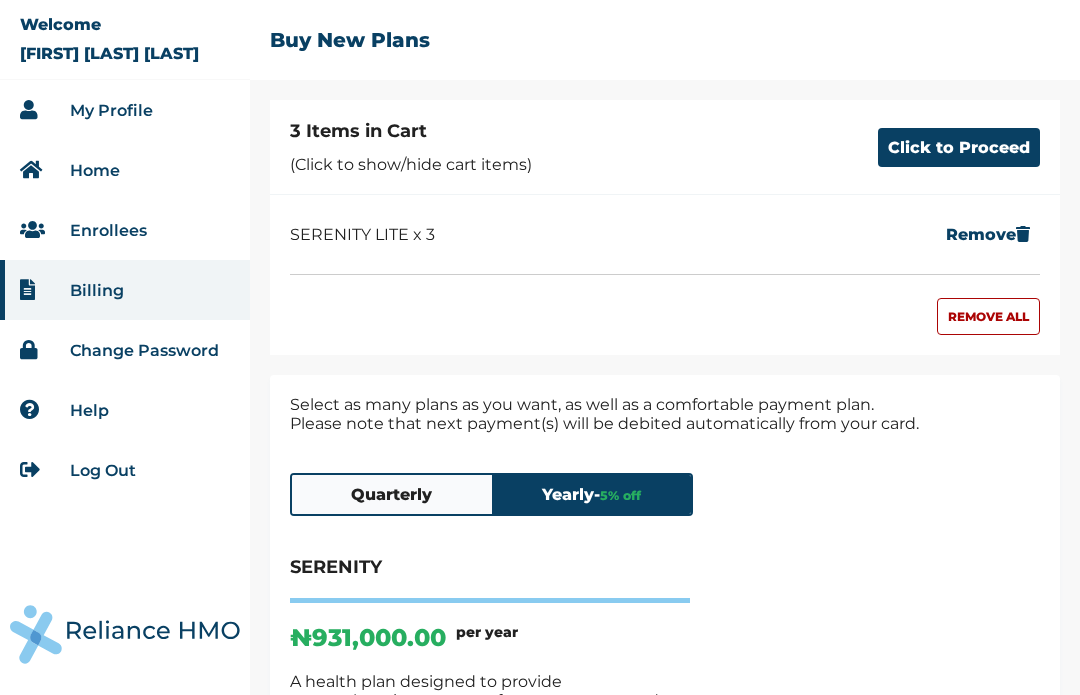 click on "Remove" at bounding box center [988, 234] 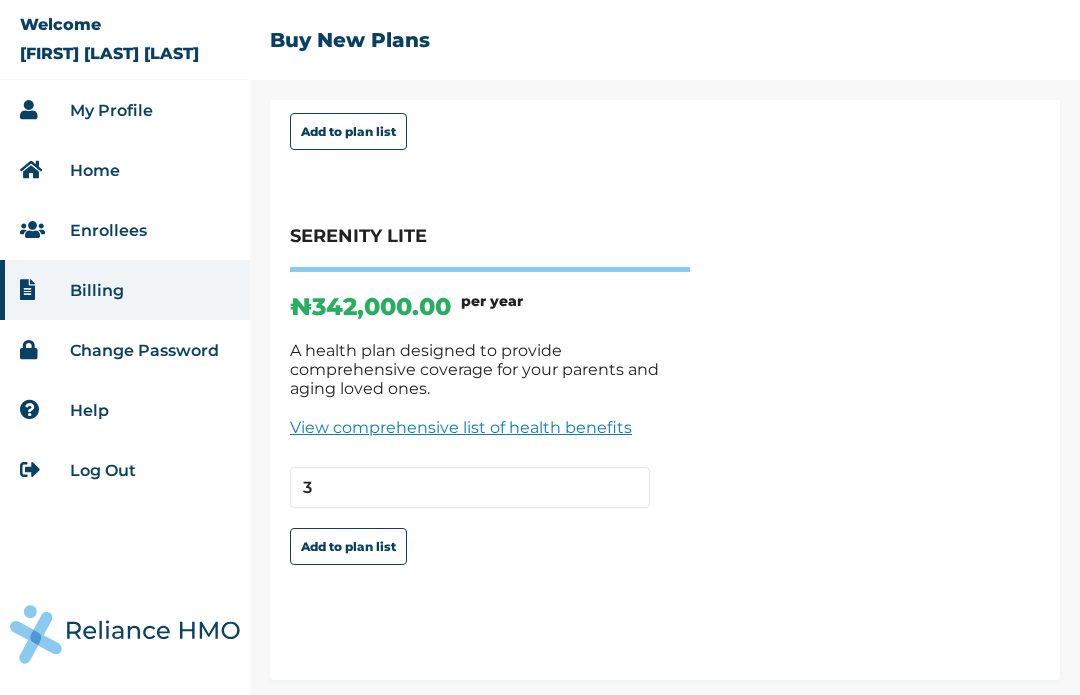 scroll, scrollTop: 470, scrollLeft: 0, axis: vertical 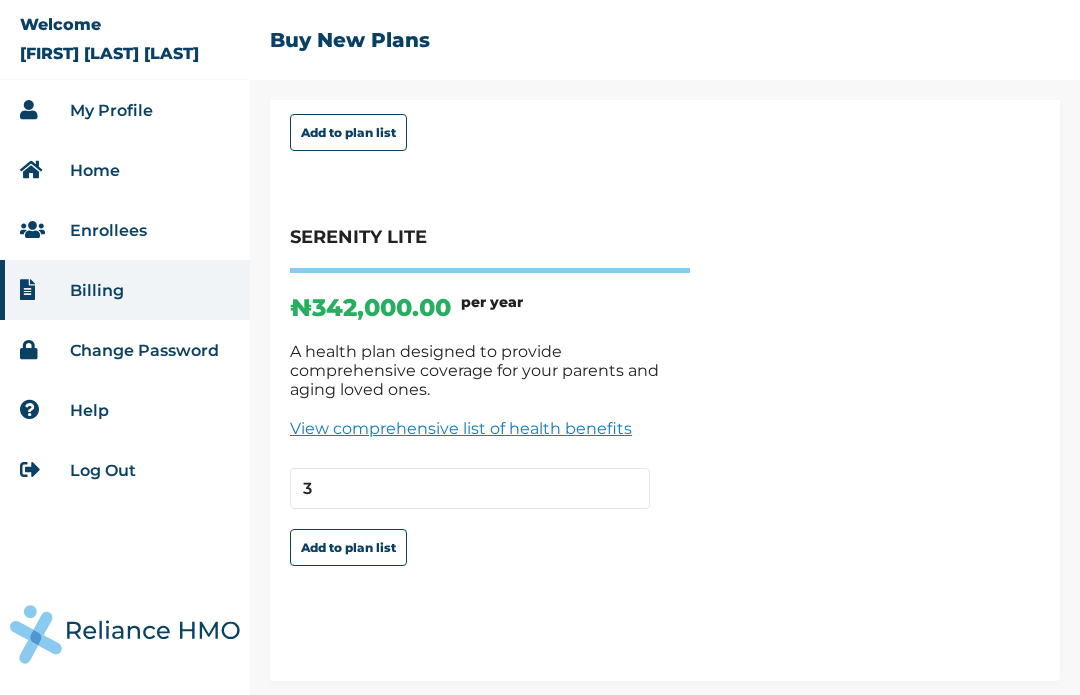 click on "Add to plan list" at bounding box center [348, 547] 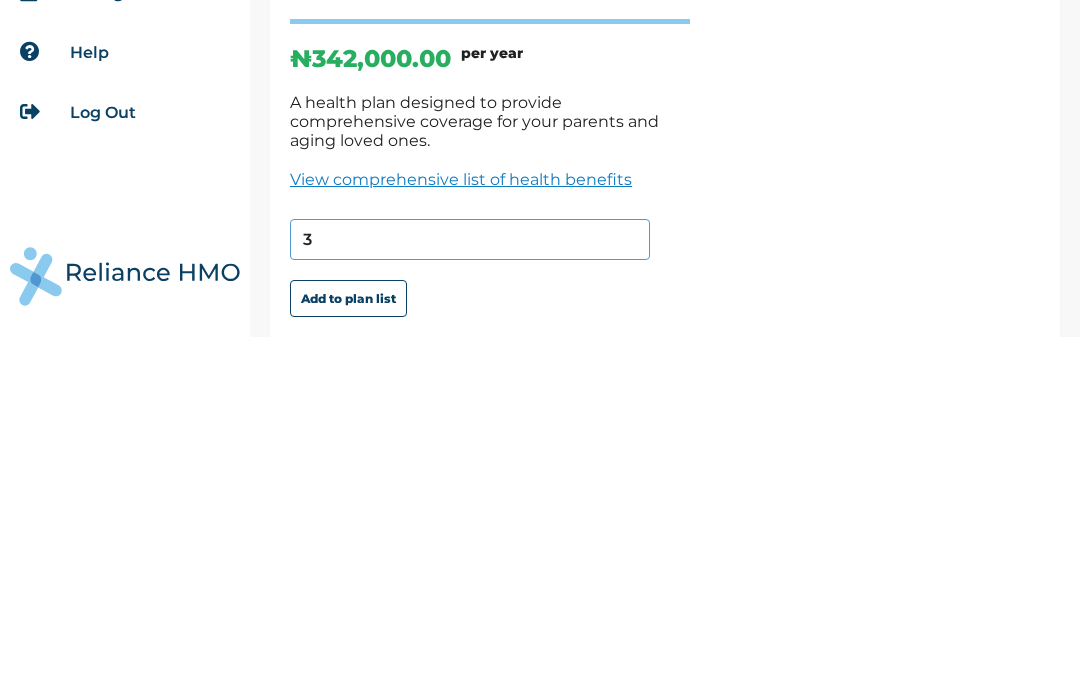 scroll, scrollTop: 367, scrollLeft: 0, axis: vertical 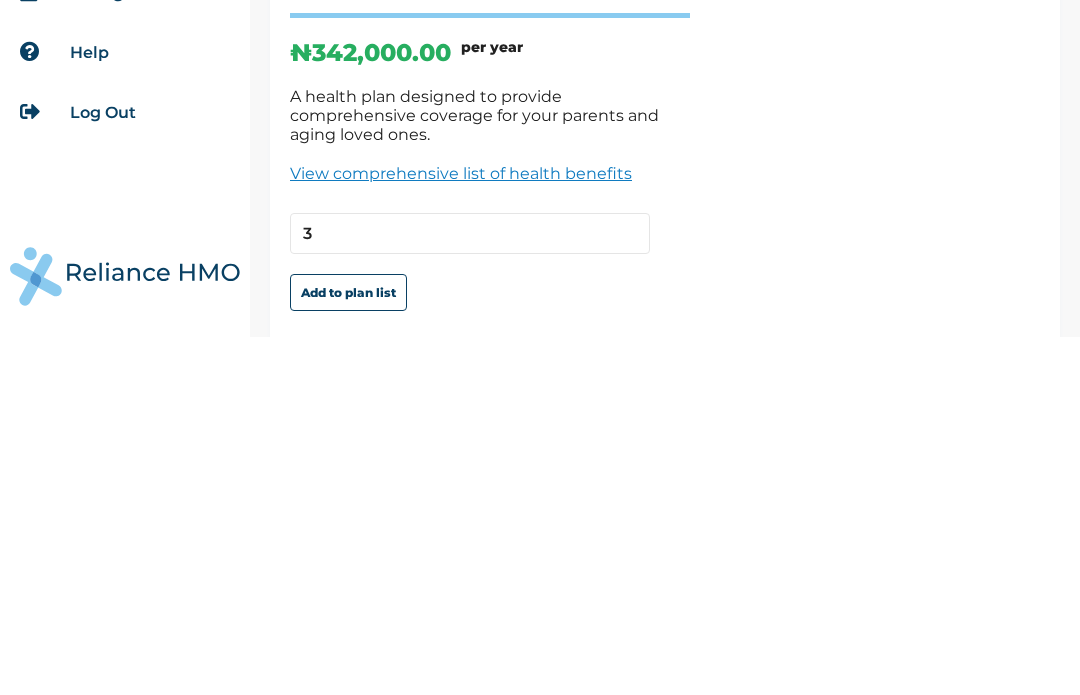 click on "View comprehensive list of health benefits" at bounding box center [490, 531] 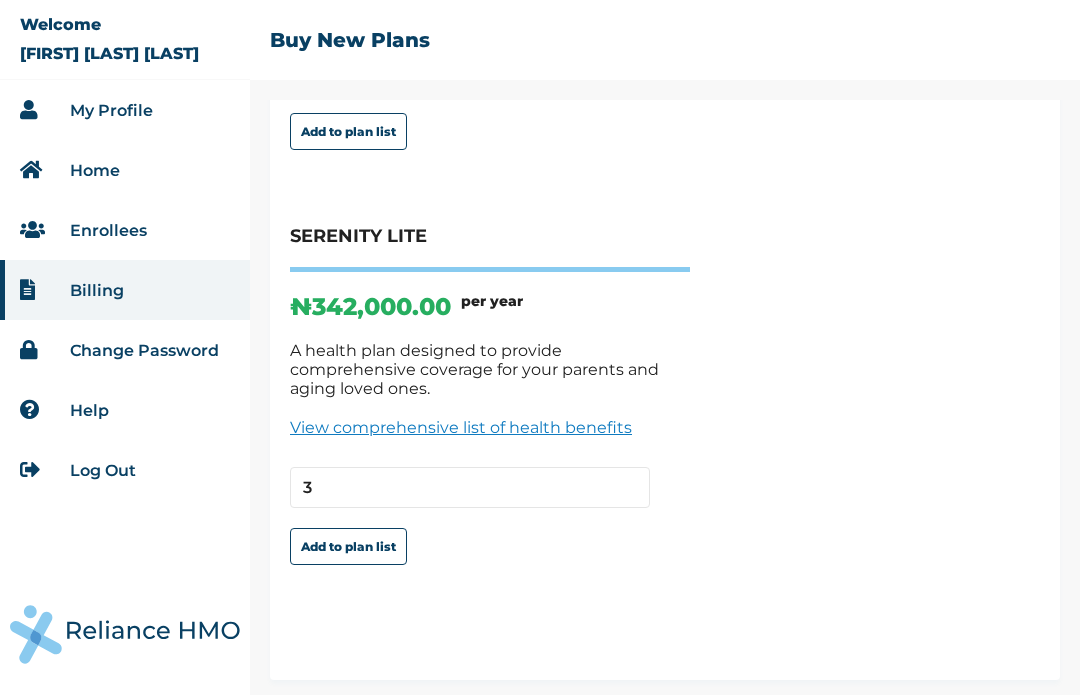 scroll, scrollTop: 470, scrollLeft: 0, axis: vertical 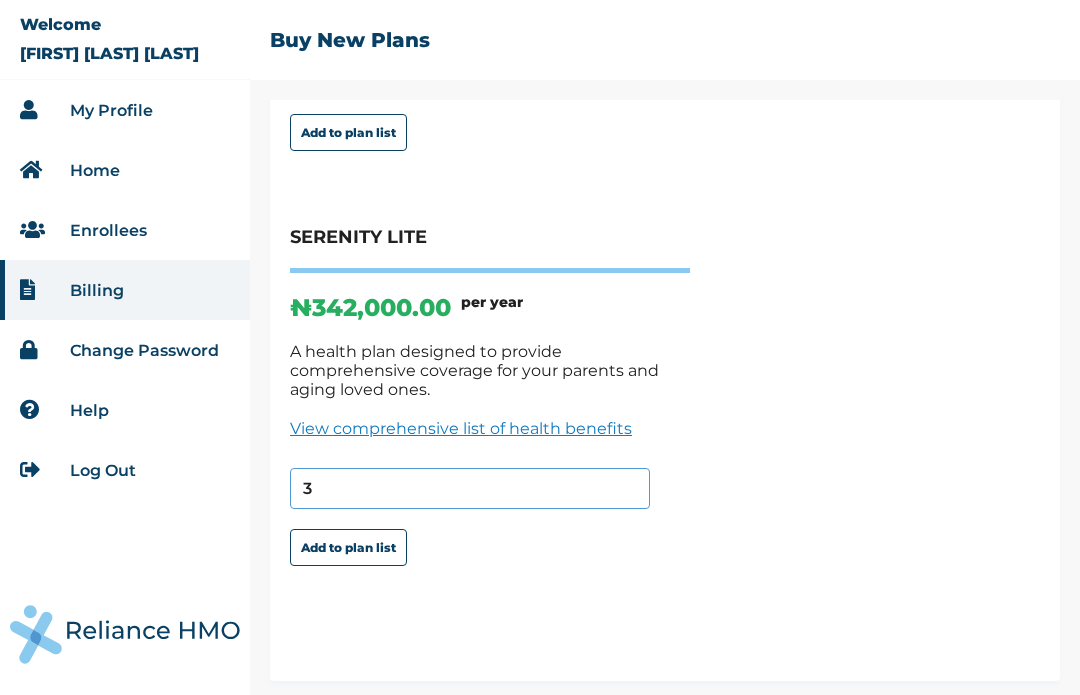 click on "3" at bounding box center (470, 488) 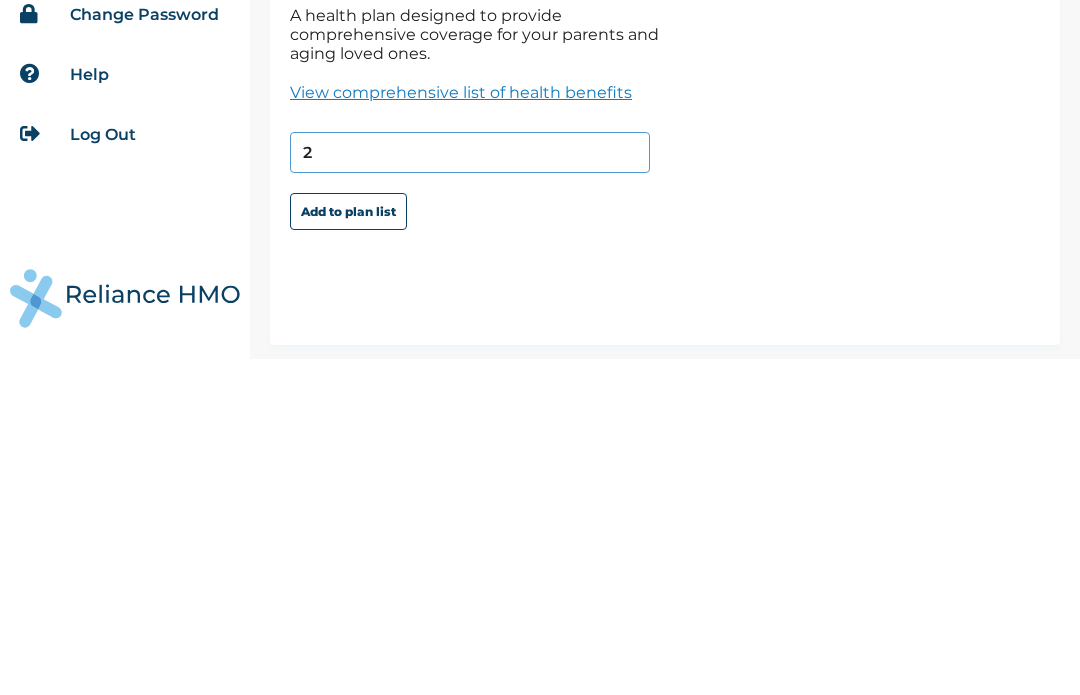 type on "2" 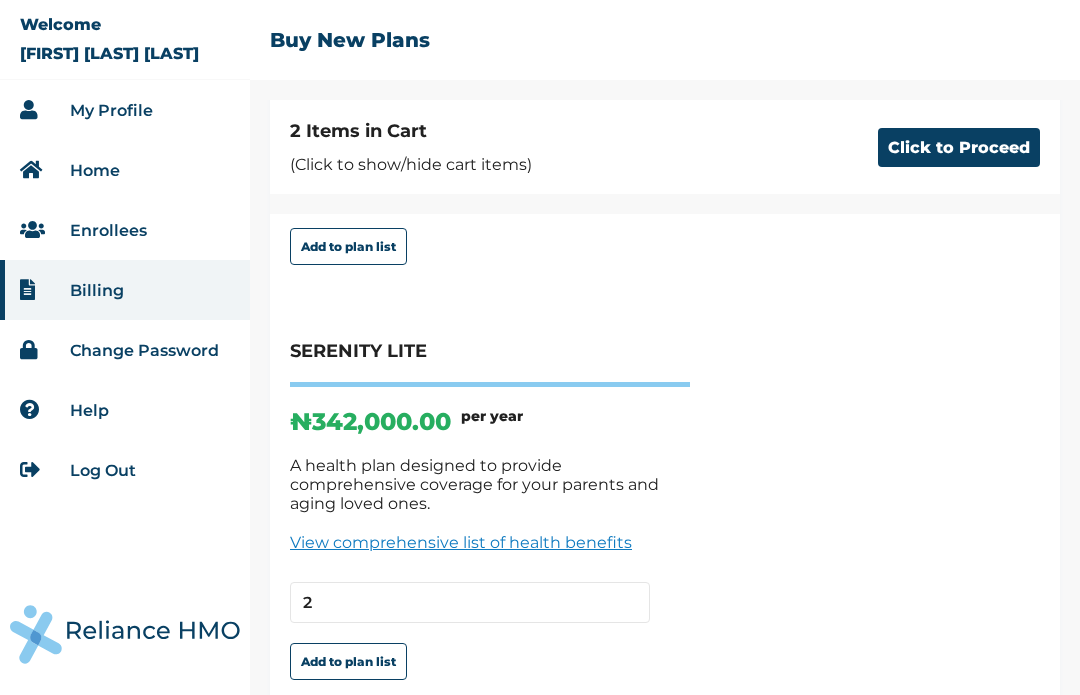 click on "Click to Proceed" at bounding box center (959, 147) 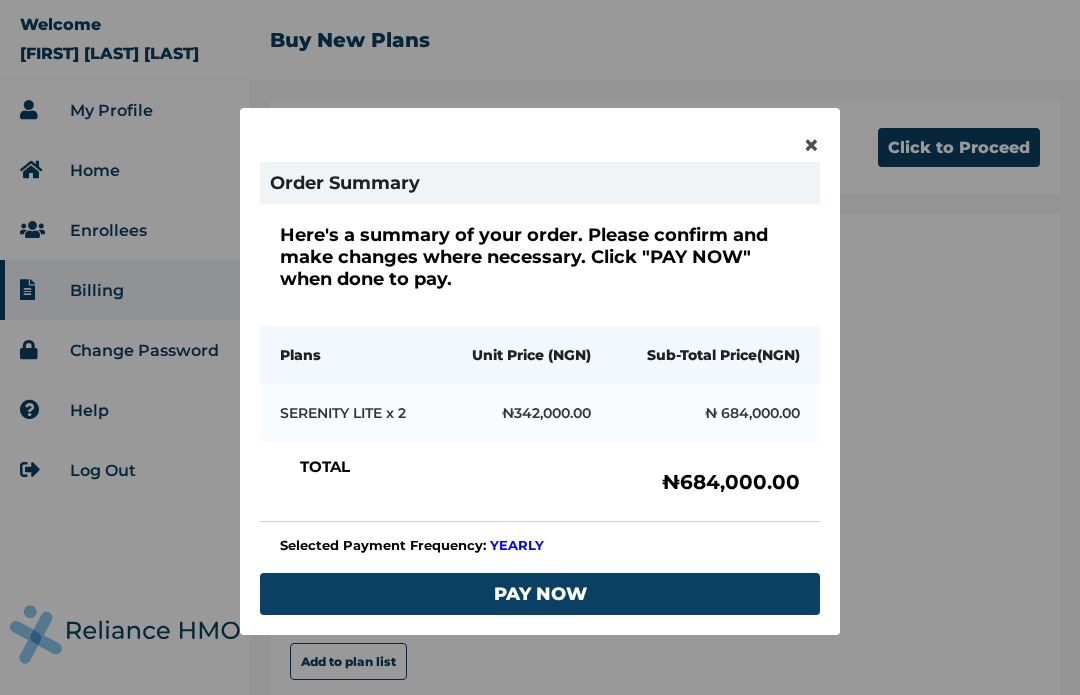 click on "PAY NOW" at bounding box center [540, 594] 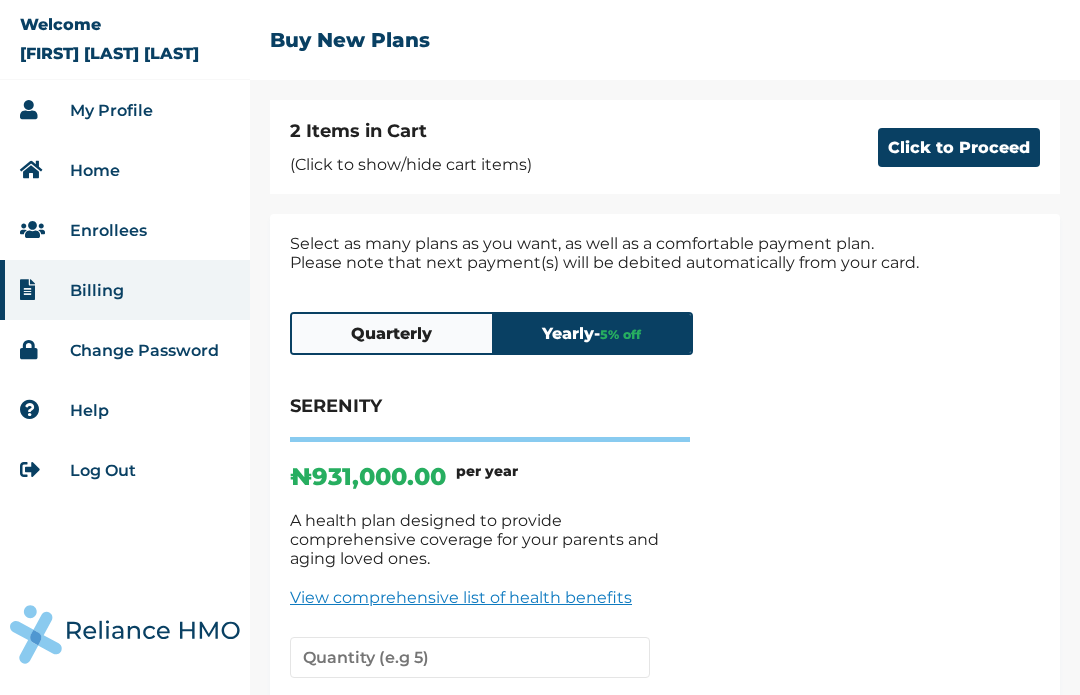 click on "2 Items in Cart (Click to show/hide cart items) Click to Proceed" at bounding box center (665, 147) 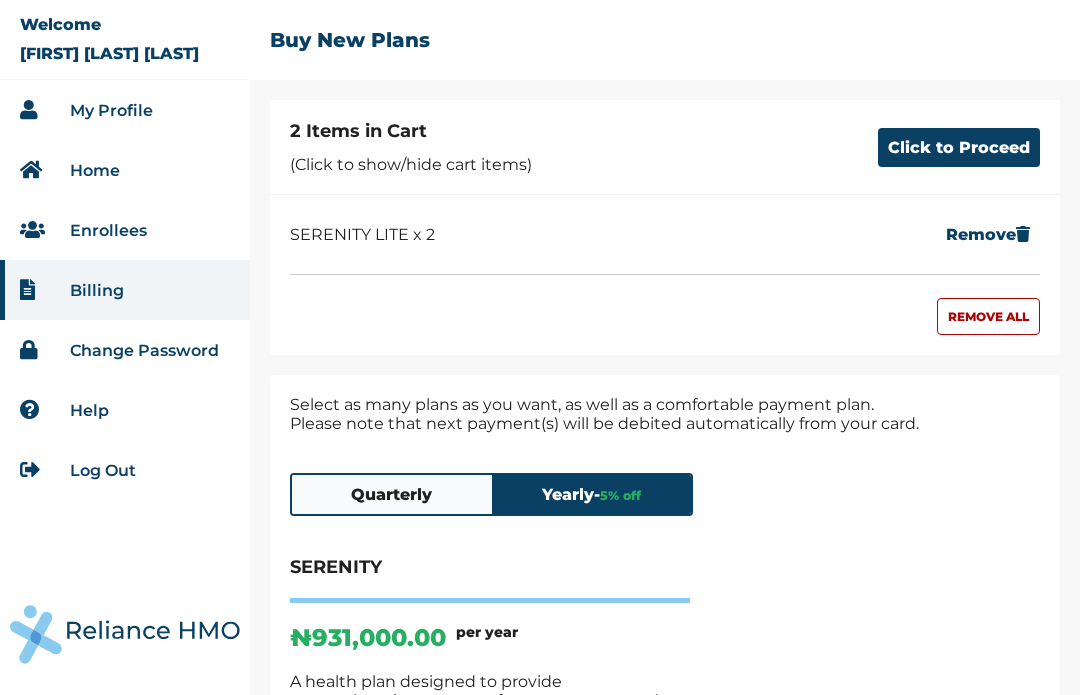 click on "Remove" at bounding box center [988, 234] 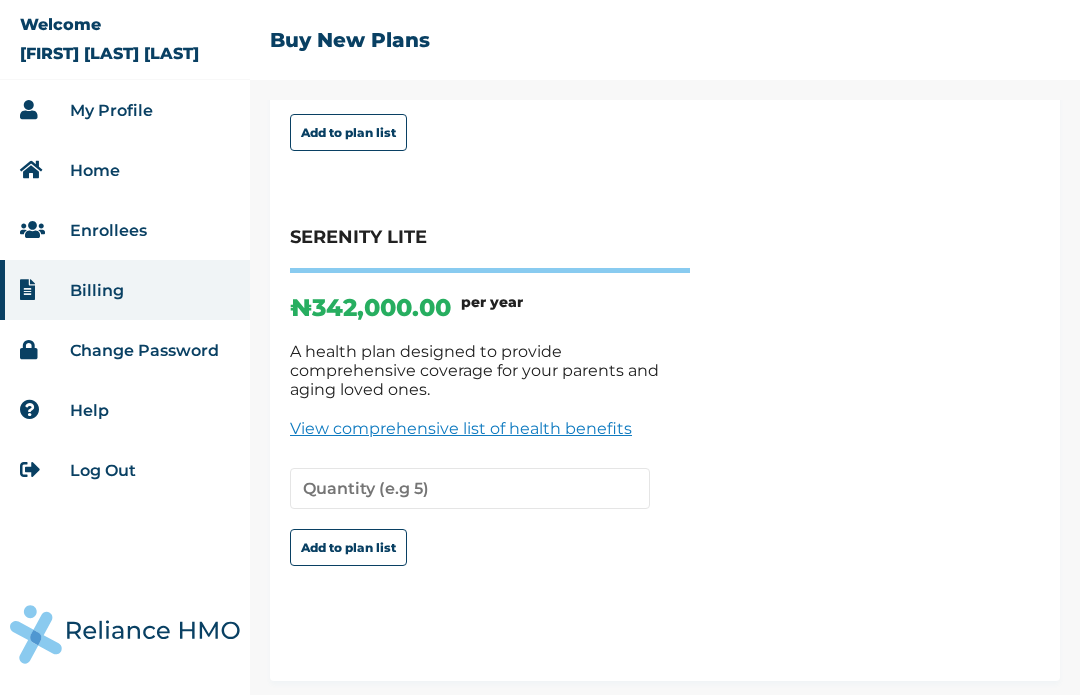 scroll, scrollTop: 470, scrollLeft: 0, axis: vertical 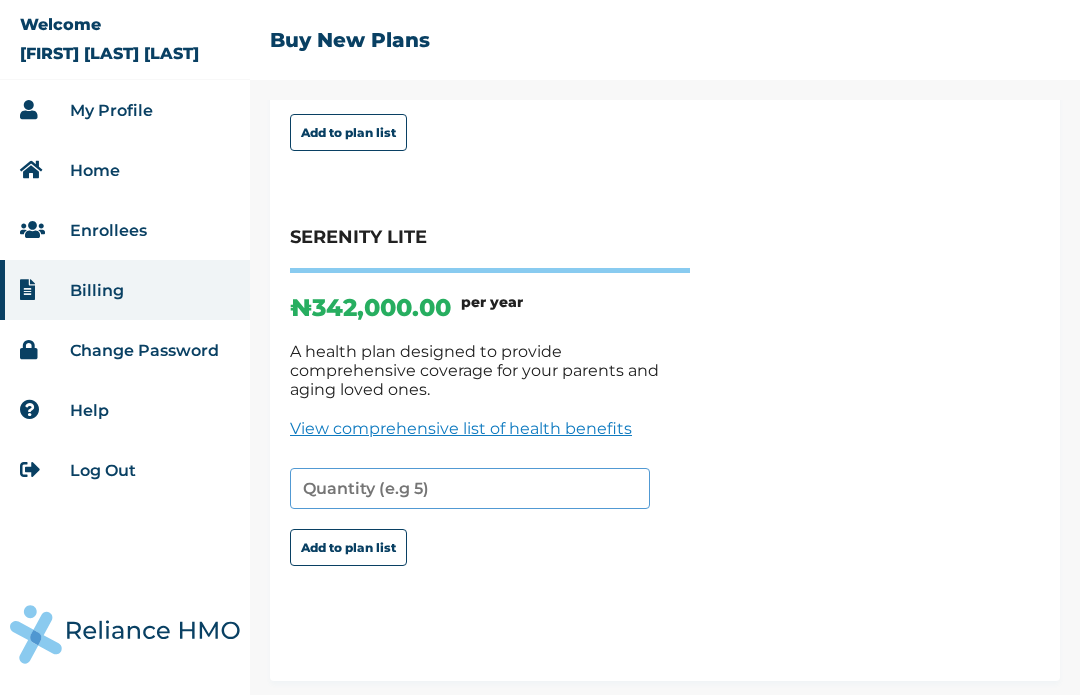 click at bounding box center [470, 488] 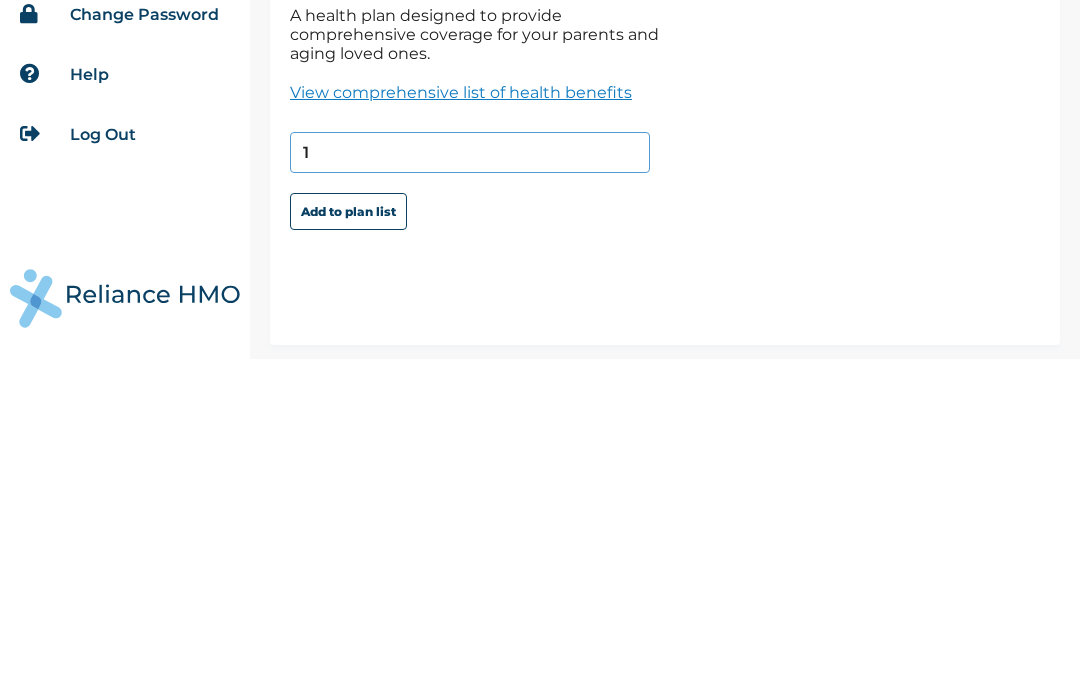 type on "1" 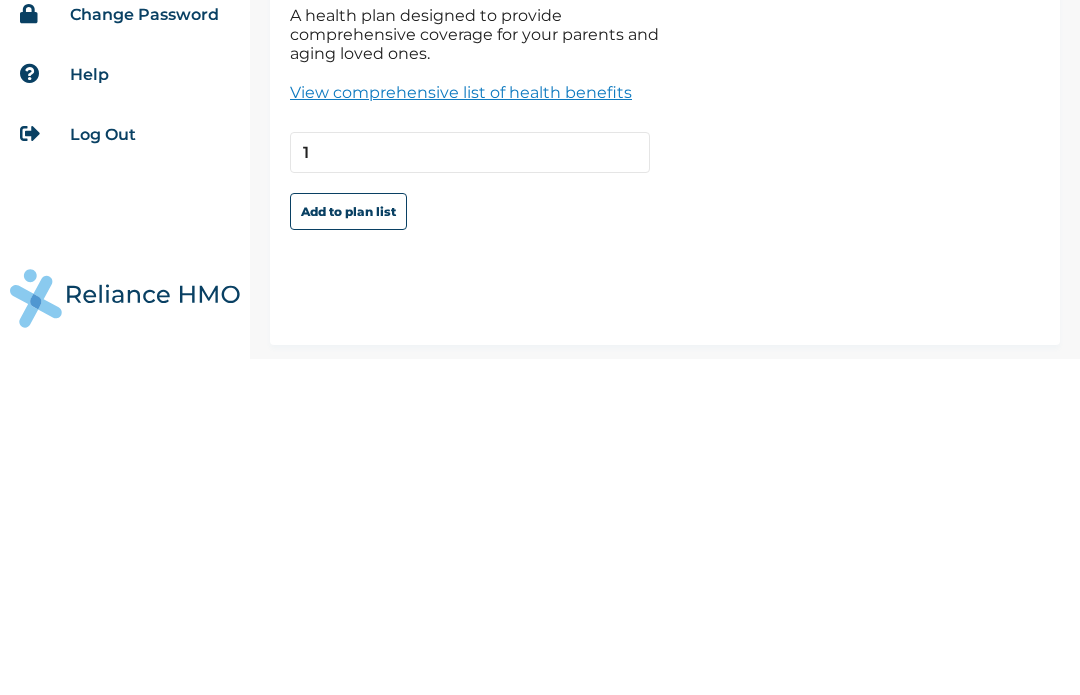 click on "Add to plan list" at bounding box center [348, 547] 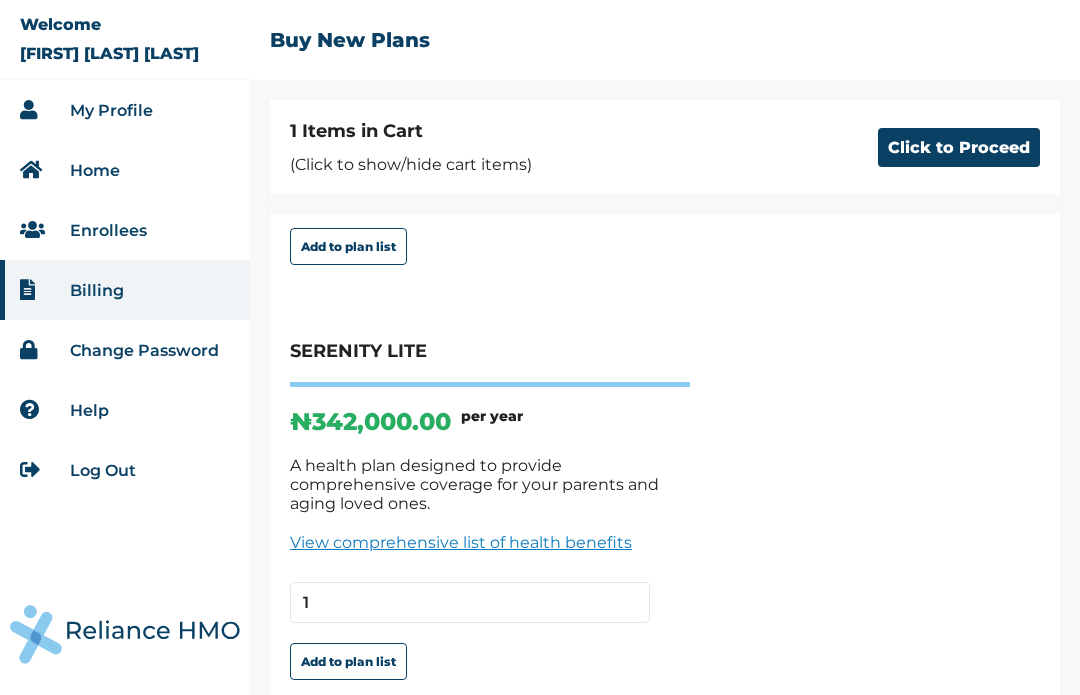 click on "Click to Proceed" at bounding box center (959, 147) 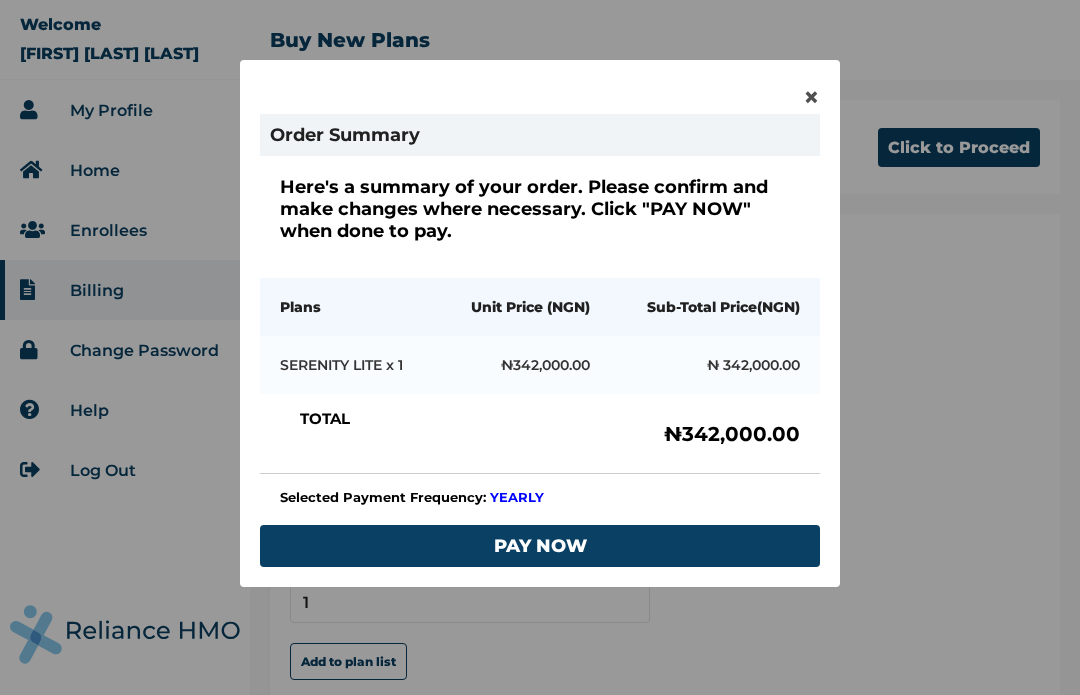 scroll, scrollTop: 56, scrollLeft: 0, axis: vertical 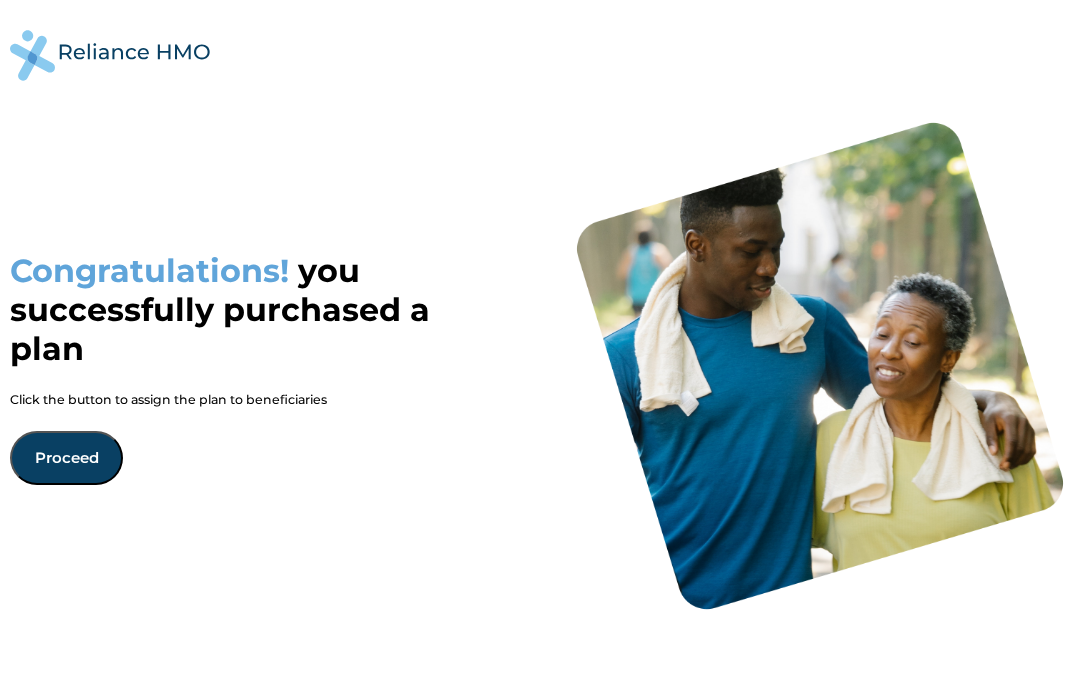 click on "Proceed" at bounding box center [66, 458] 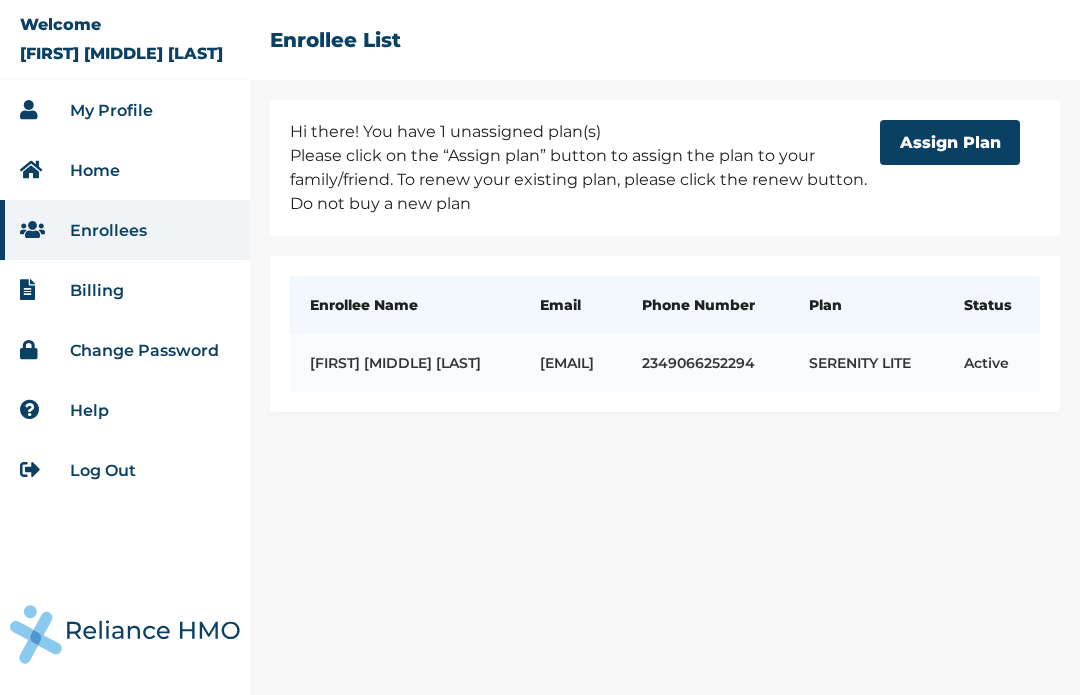 click on "Assign Plan" at bounding box center (950, 142) 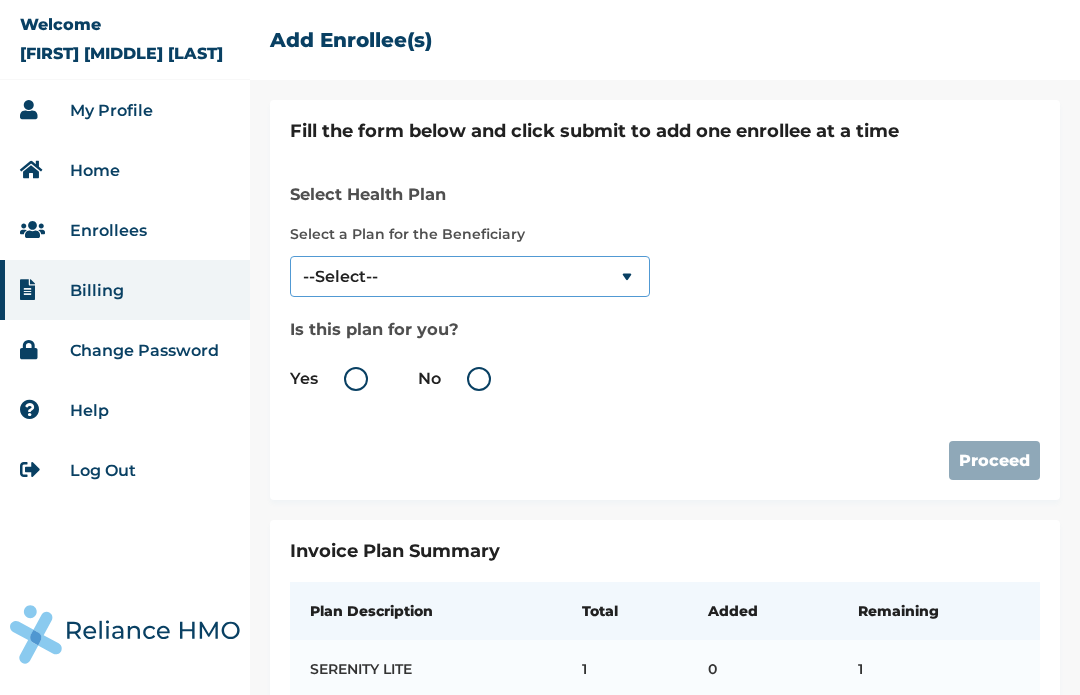 click on "--Select-- SERENITY LITE" at bounding box center (470, 276) 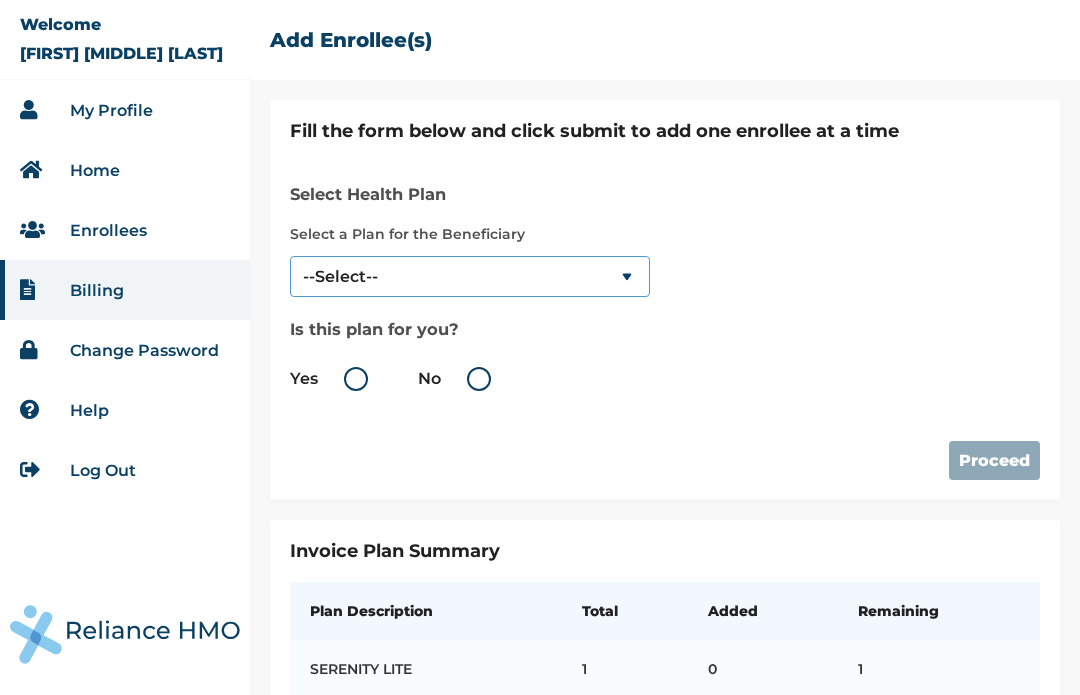 select on "18028" 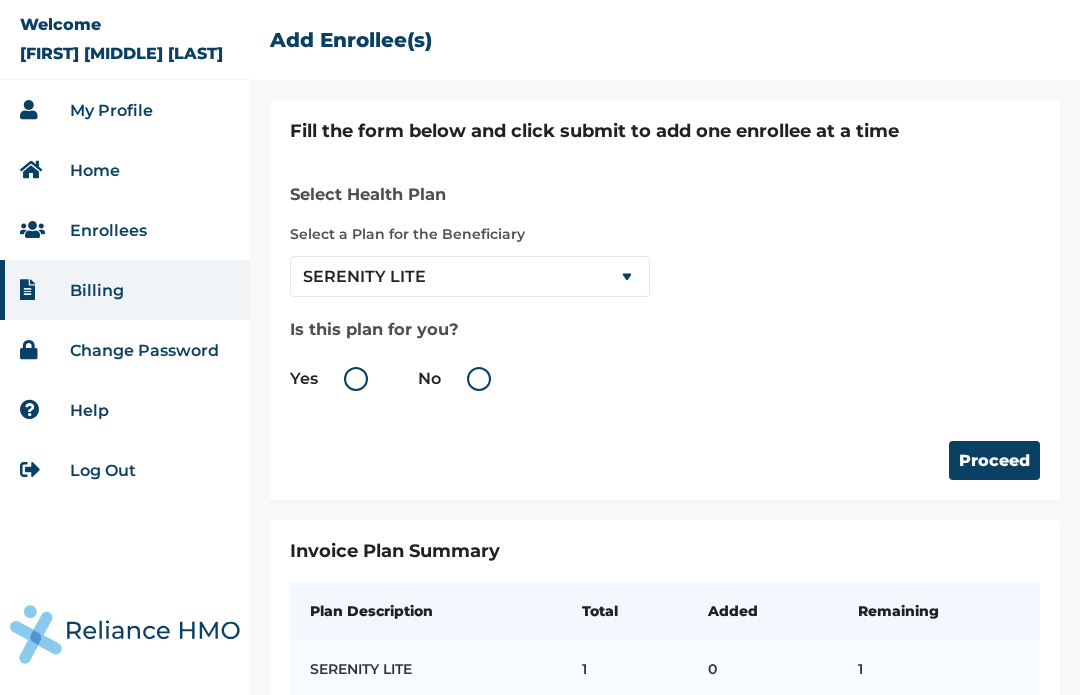 click on "No" at bounding box center (459, 379) 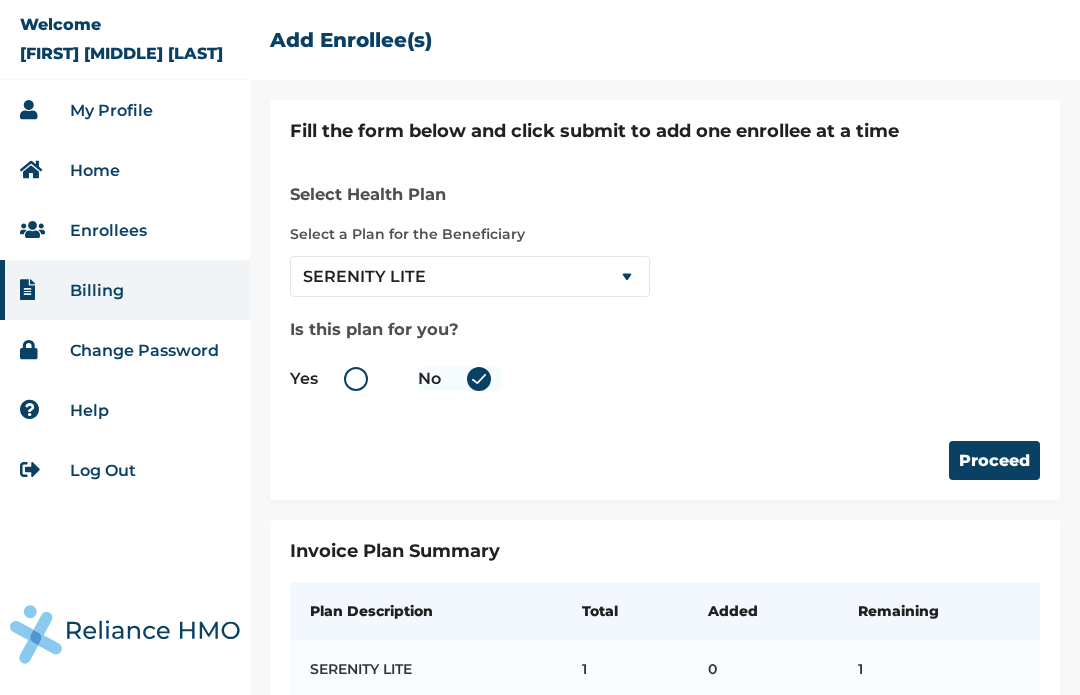 radio on "true" 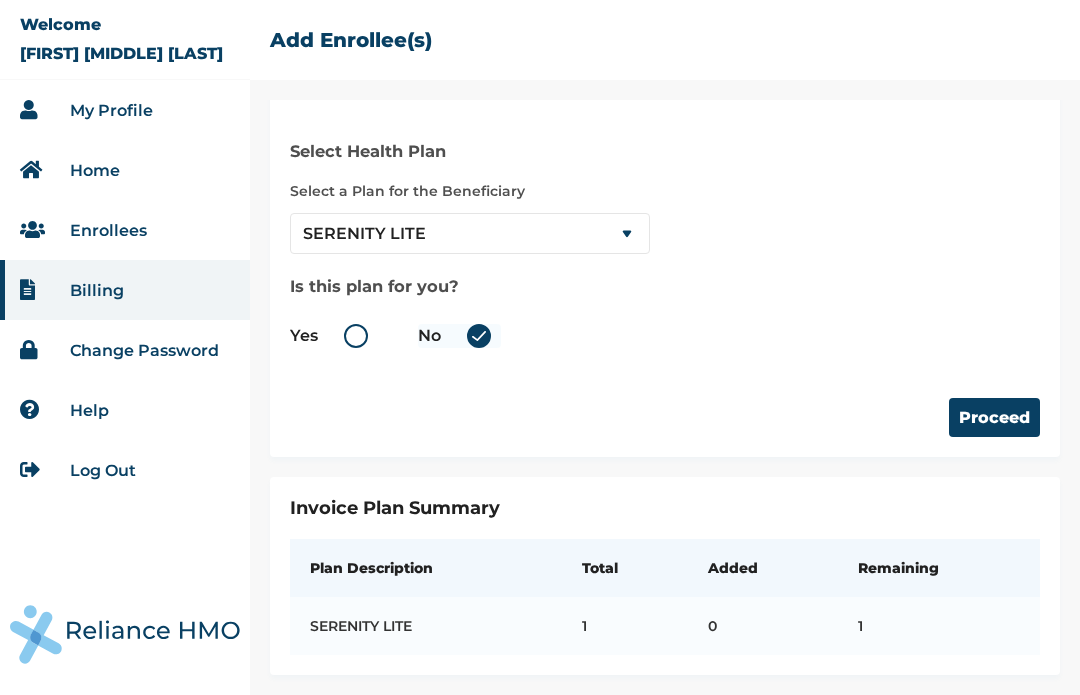 scroll, scrollTop: 49, scrollLeft: 0, axis: vertical 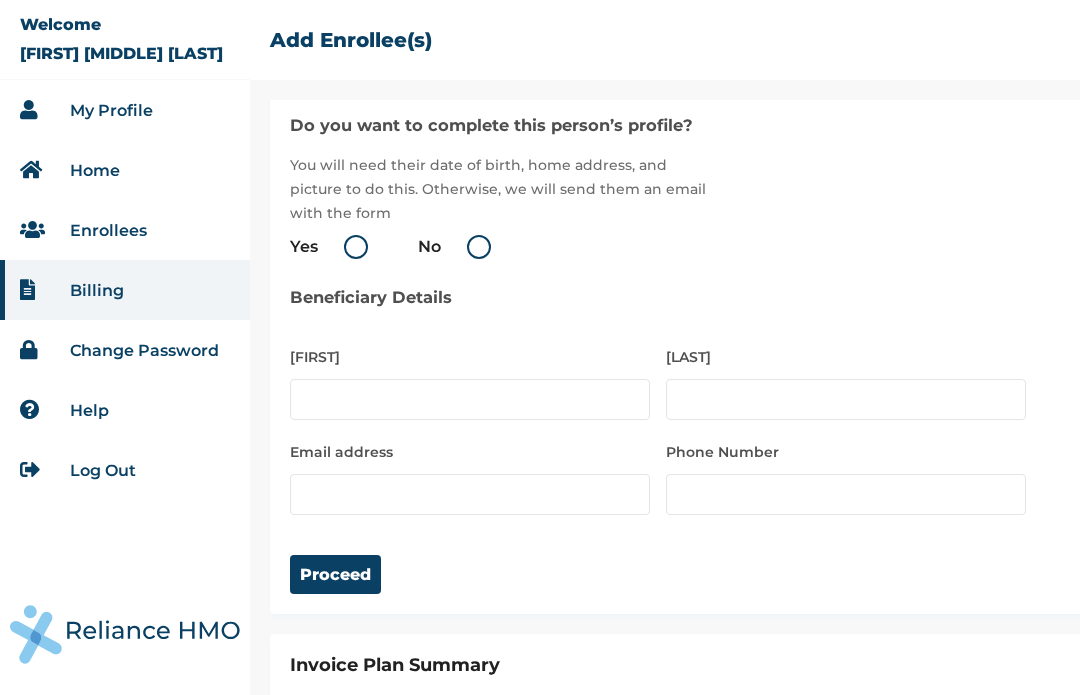 click on "Yes" at bounding box center (334, 247) 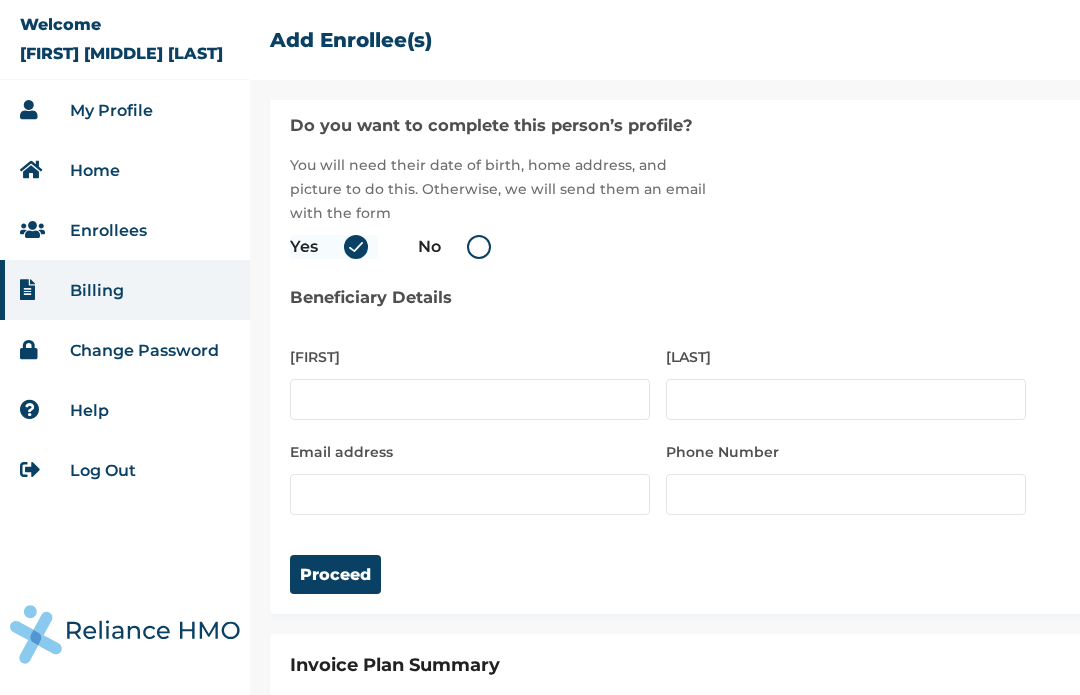 radio on "true" 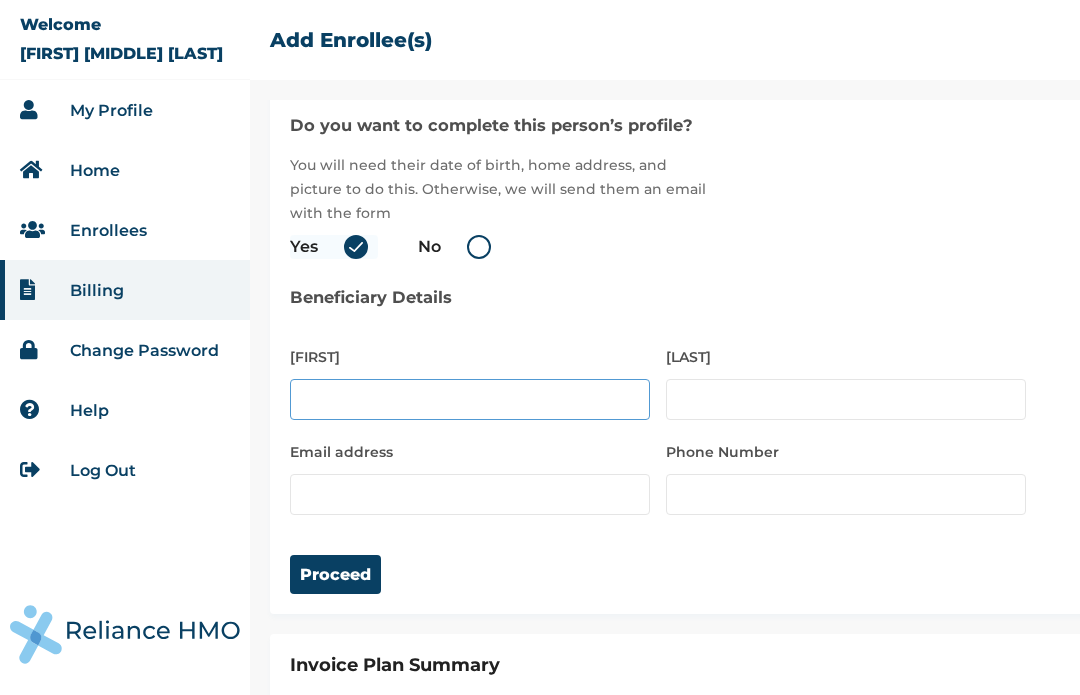 click at bounding box center (470, 399) 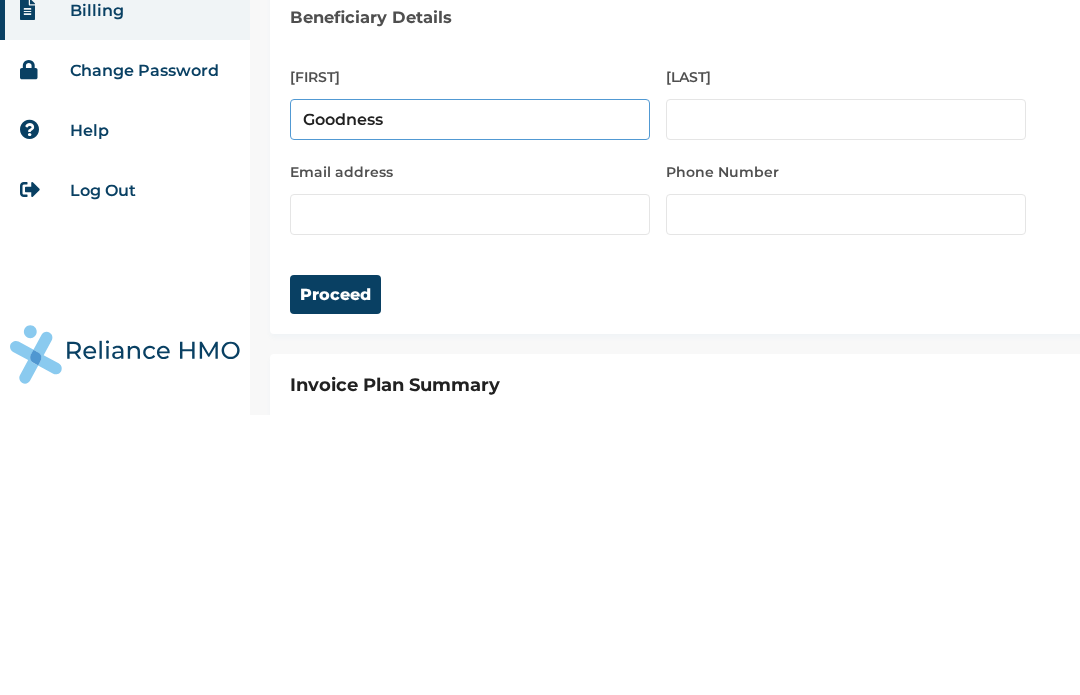 type on "Goodness" 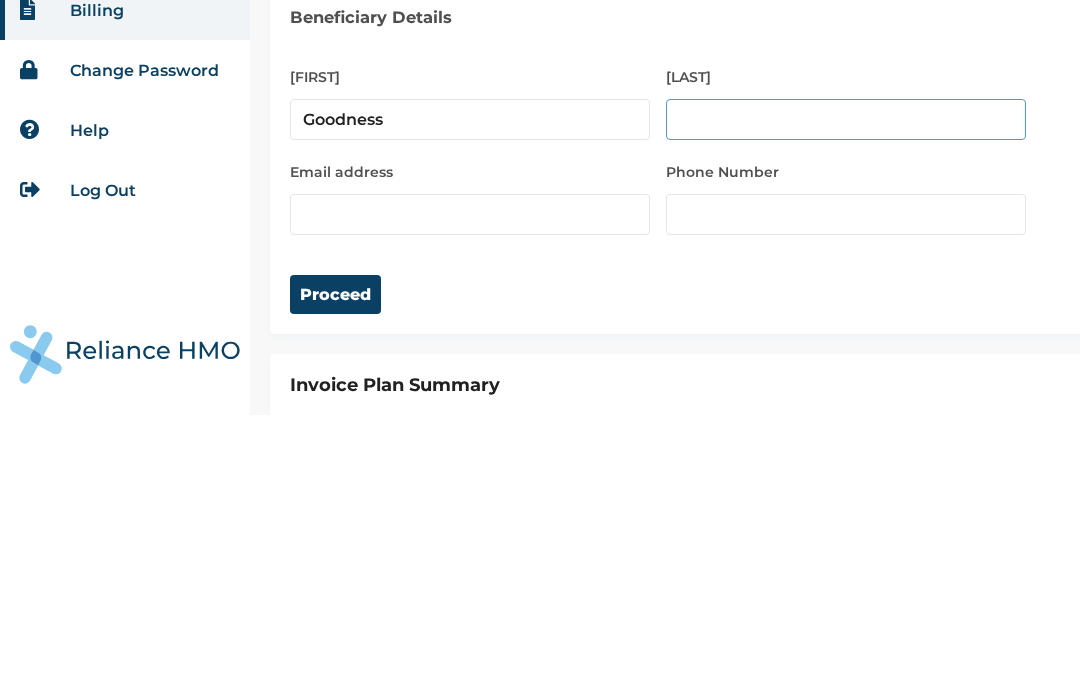 click at bounding box center [846, 399] 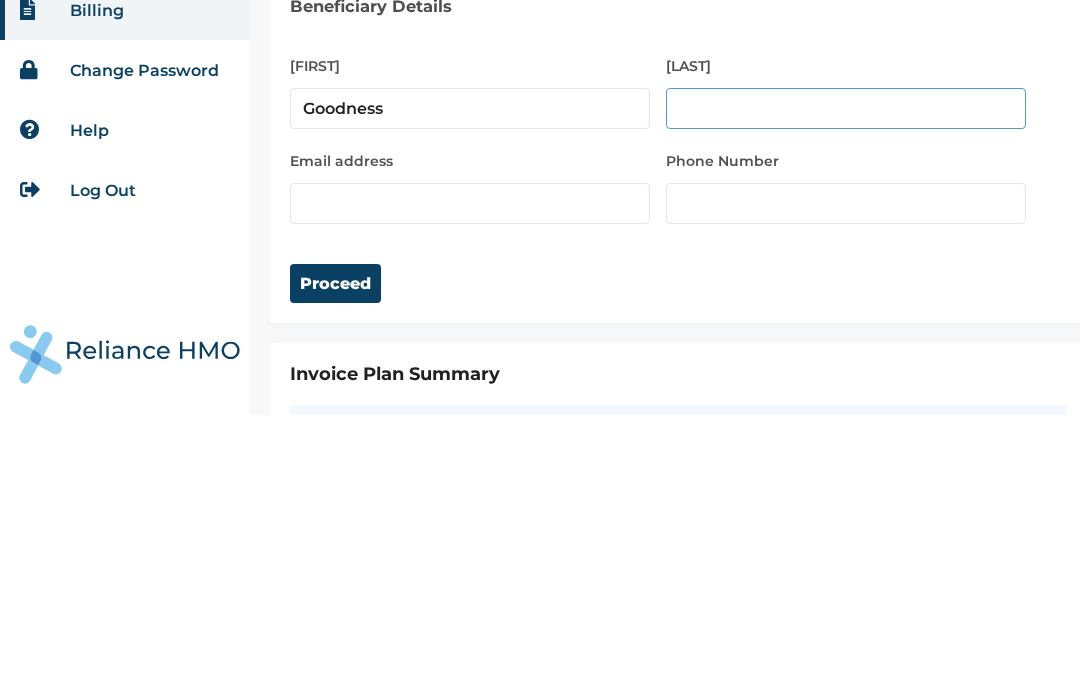 scroll, scrollTop: 52, scrollLeft: 0, axis: vertical 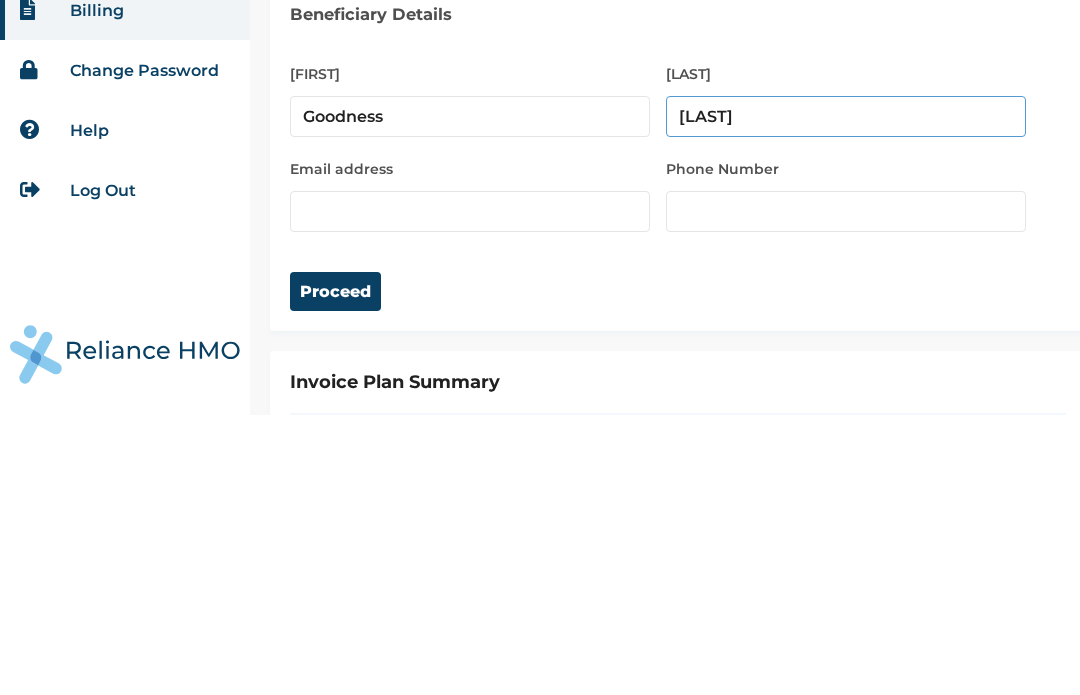 type on "Mmachi" 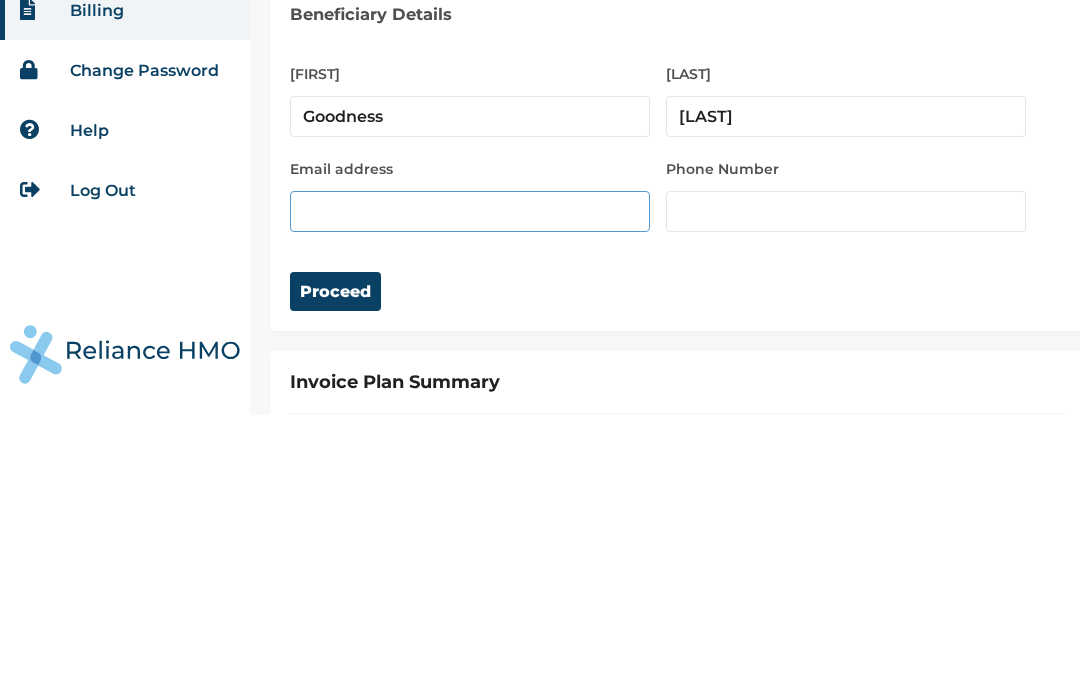 click at bounding box center [470, 491] 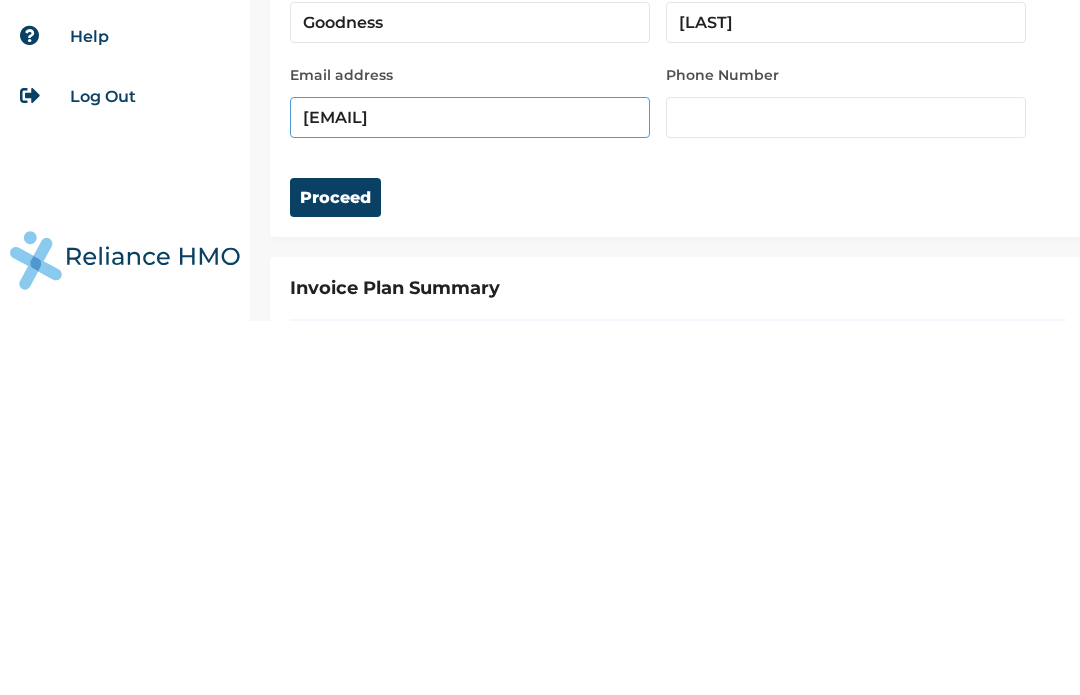 type on "[USERNAME]@example.com" 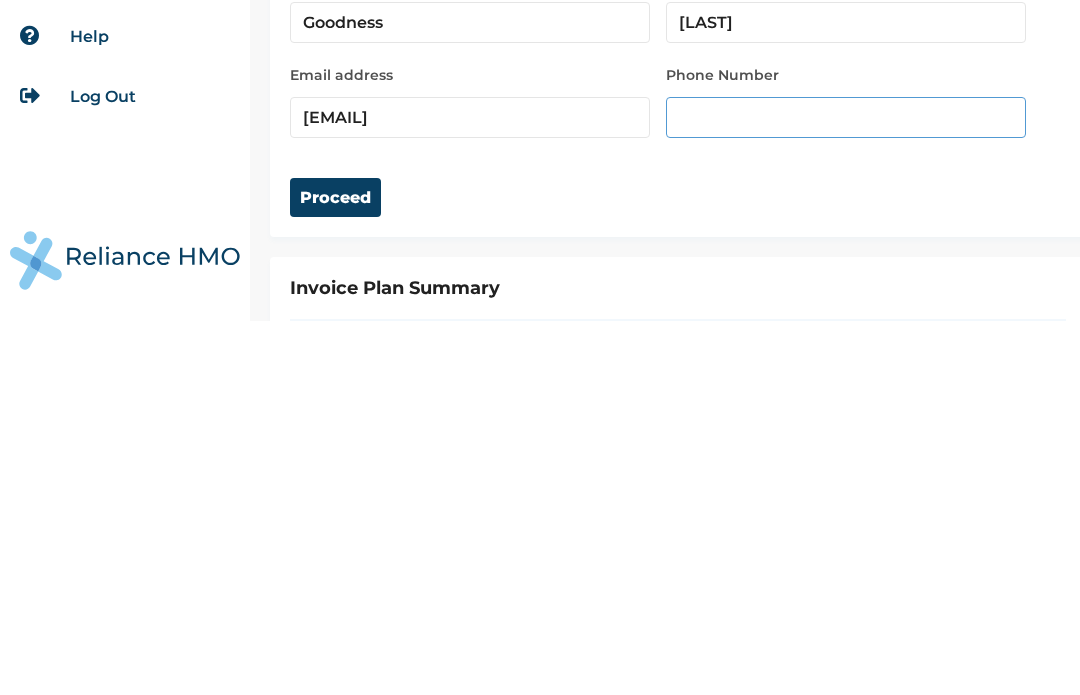 click at bounding box center [846, 491] 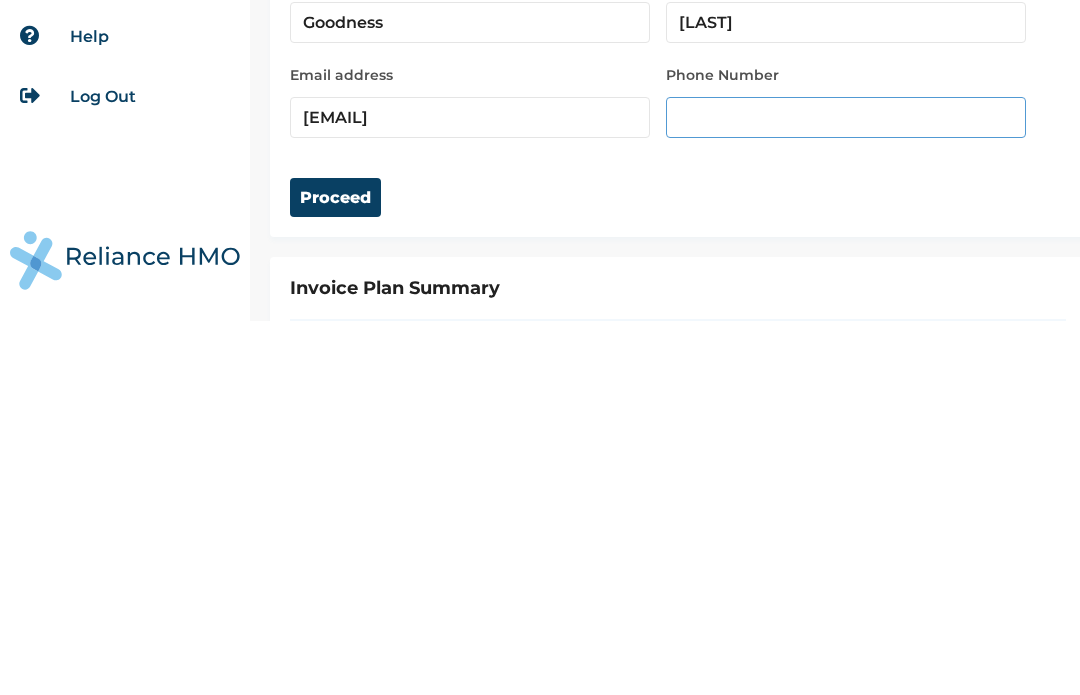 type on "8" 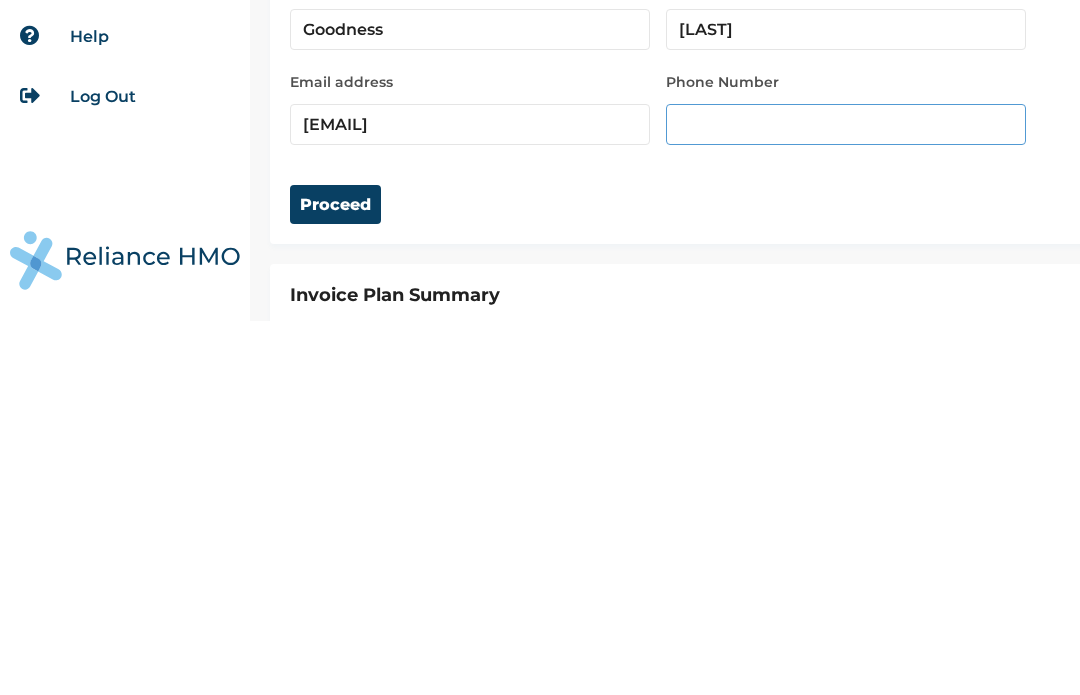 scroll, scrollTop: 57, scrollLeft: 0, axis: vertical 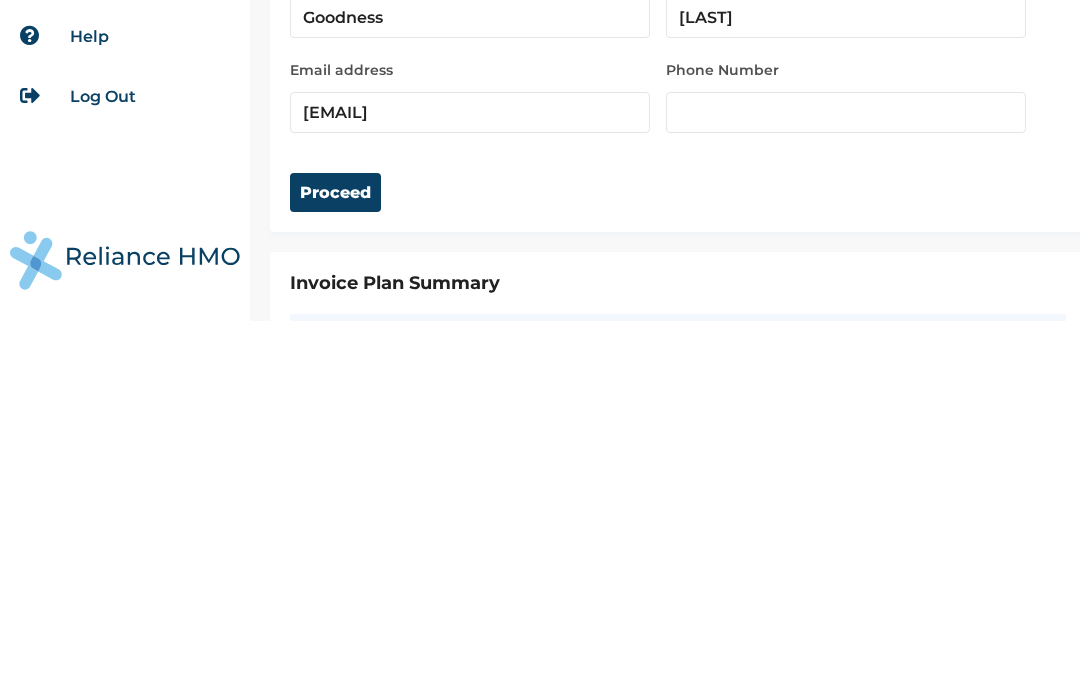 click on "Proceed" at bounding box center (335, 566) 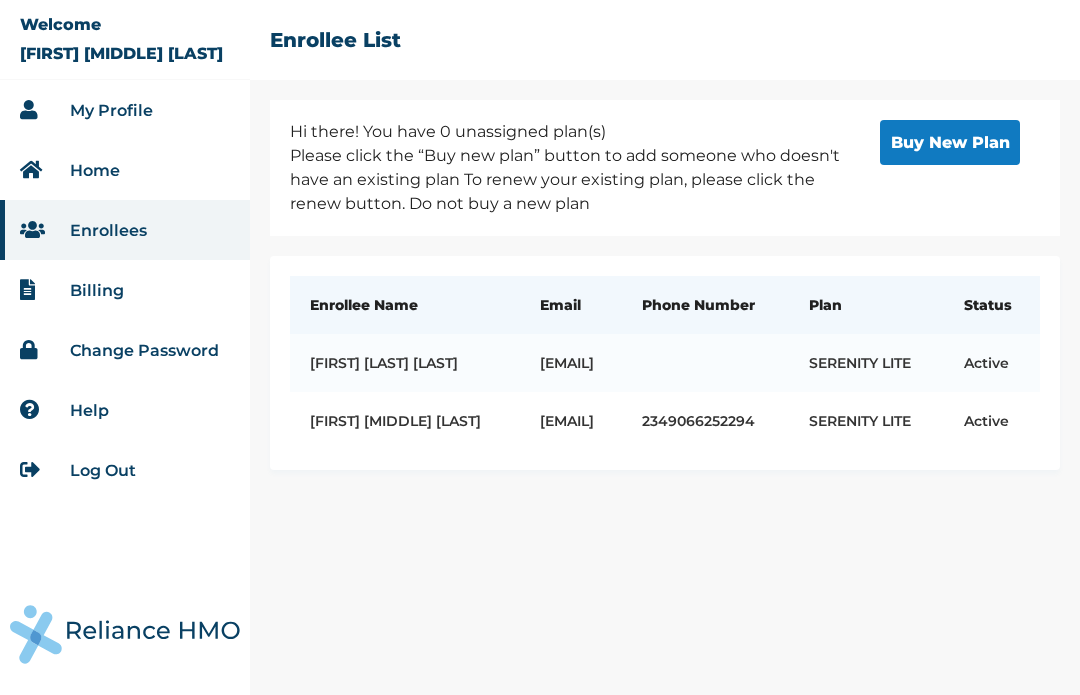click on "My Profile" at bounding box center (111, 110) 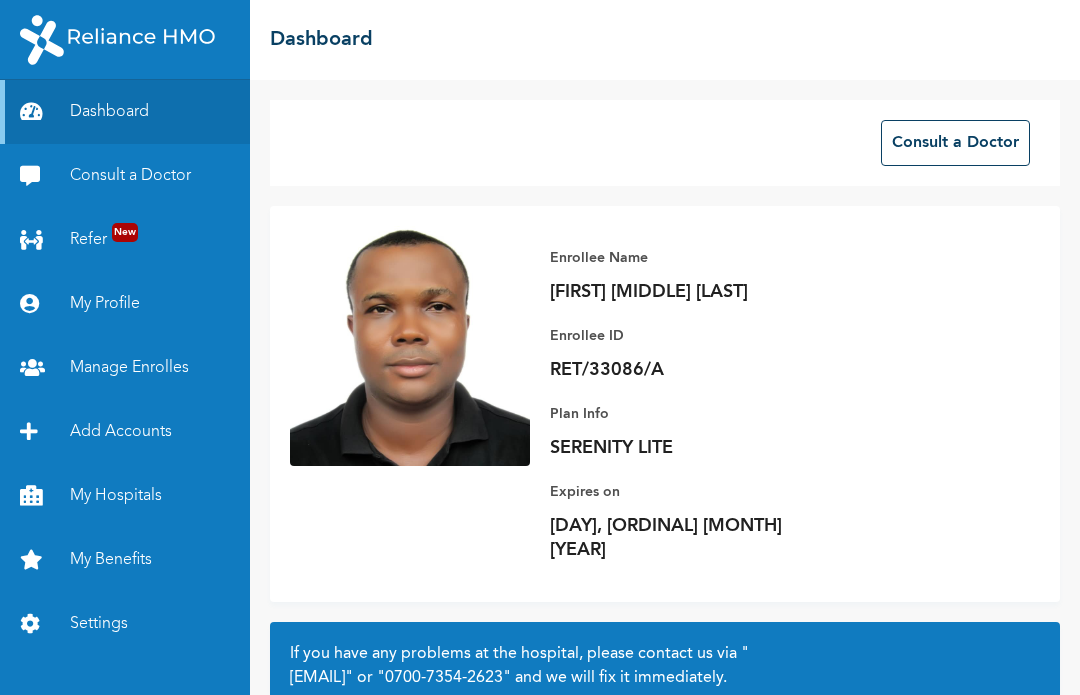 scroll, scrollTop: 0, scrollLeft: 0, axis: both 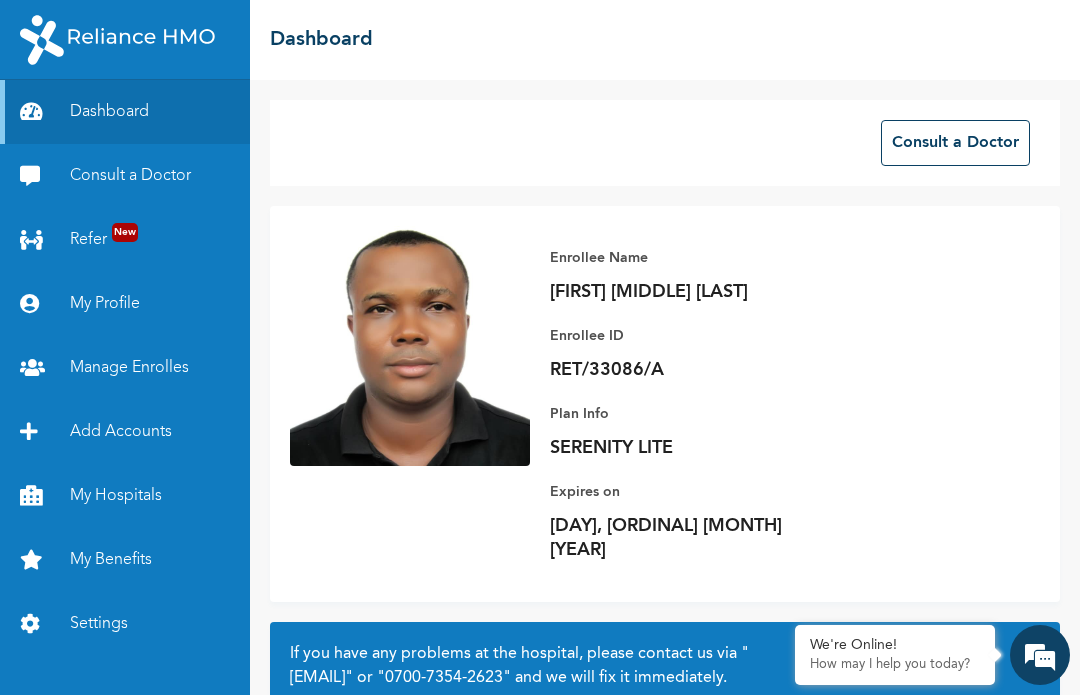 click on "Dashboard" at bounding box center (125, 112) 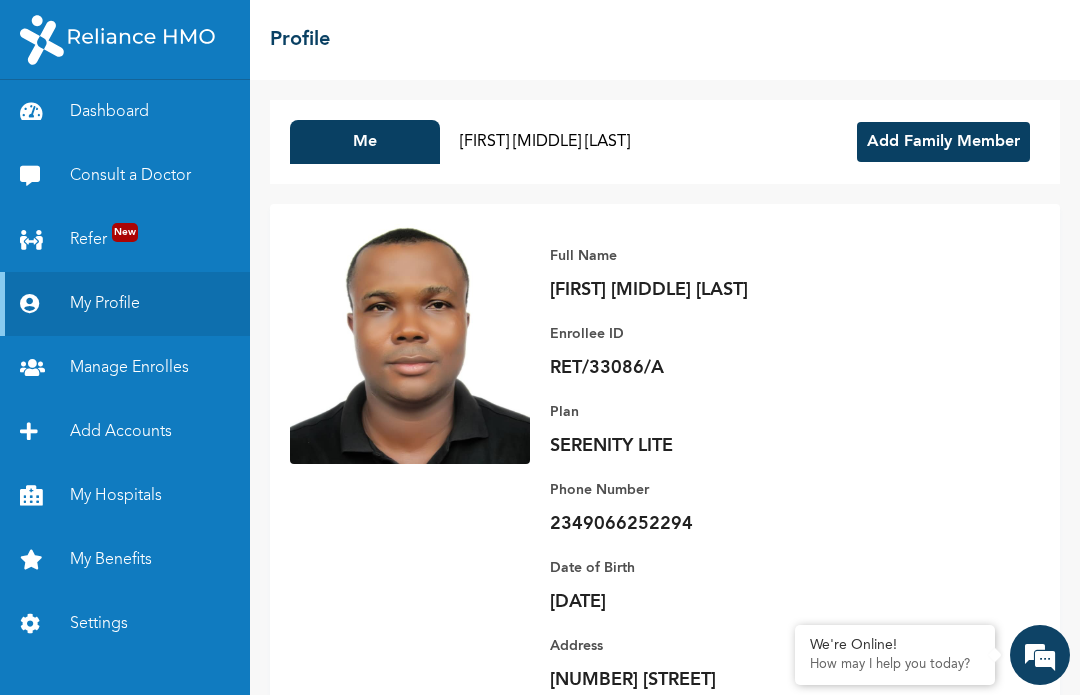 click on "[FIRST] [LAST]" at bounding box center [545, 142] 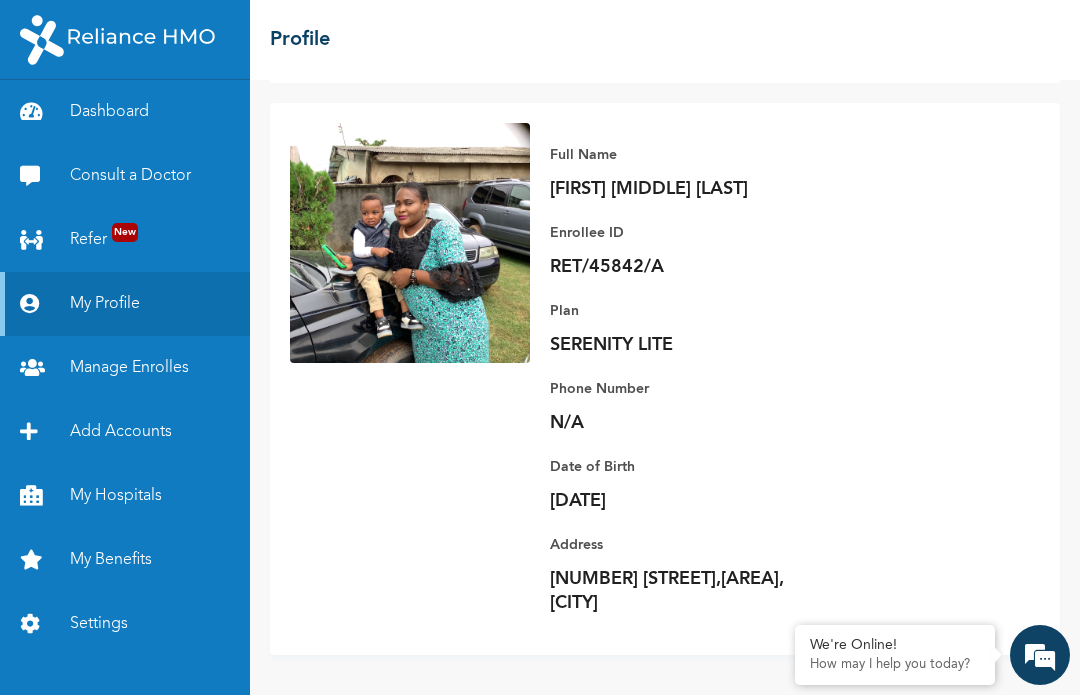 scroll, scrollTop: 101, scrollLeft: 0, axis: vertical 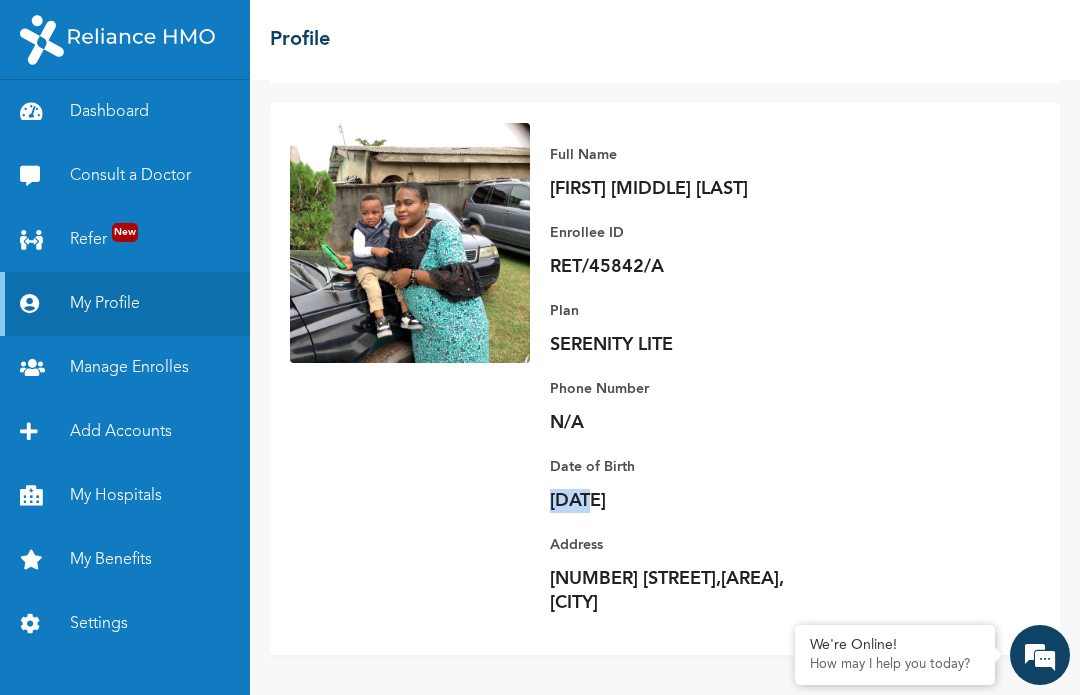 click on "Full Name Goodness Mmachi Udeorji Enrollee ID RET/45842/A Plan SERENITY LITE Phone Number N/A Date of Birth 1999-04-22 Address 15 Tioluwani street,Gemade estate alimisho, Lagos" at bounding box center [785, 379] 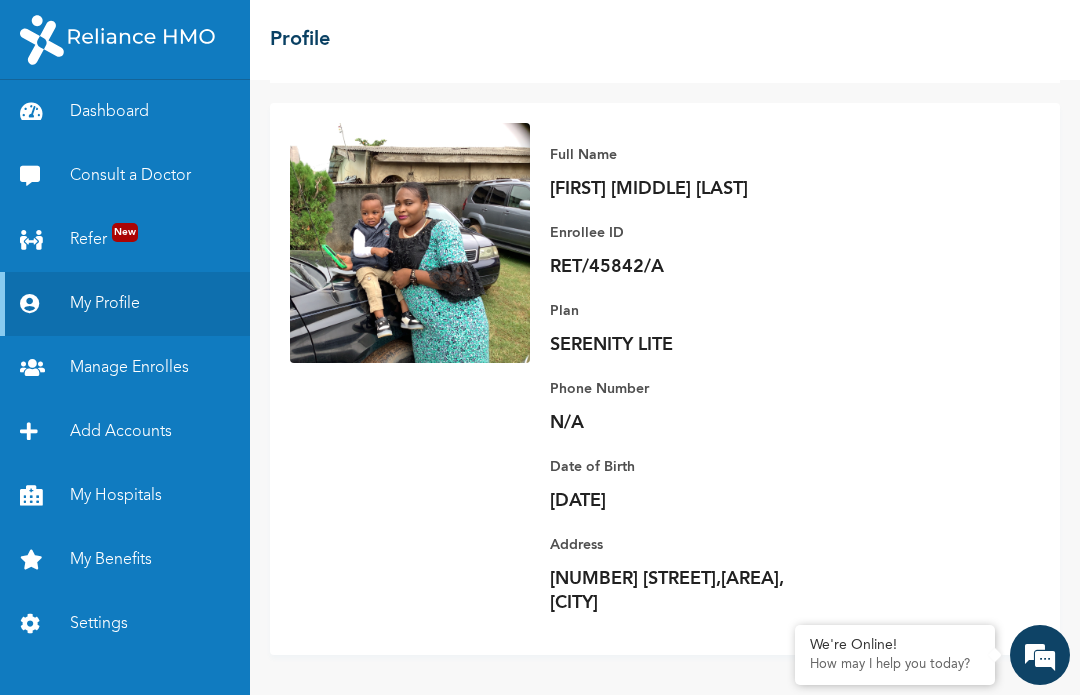 click on "Date of Birth 1999-04-22" at bounding box center (690, 484) 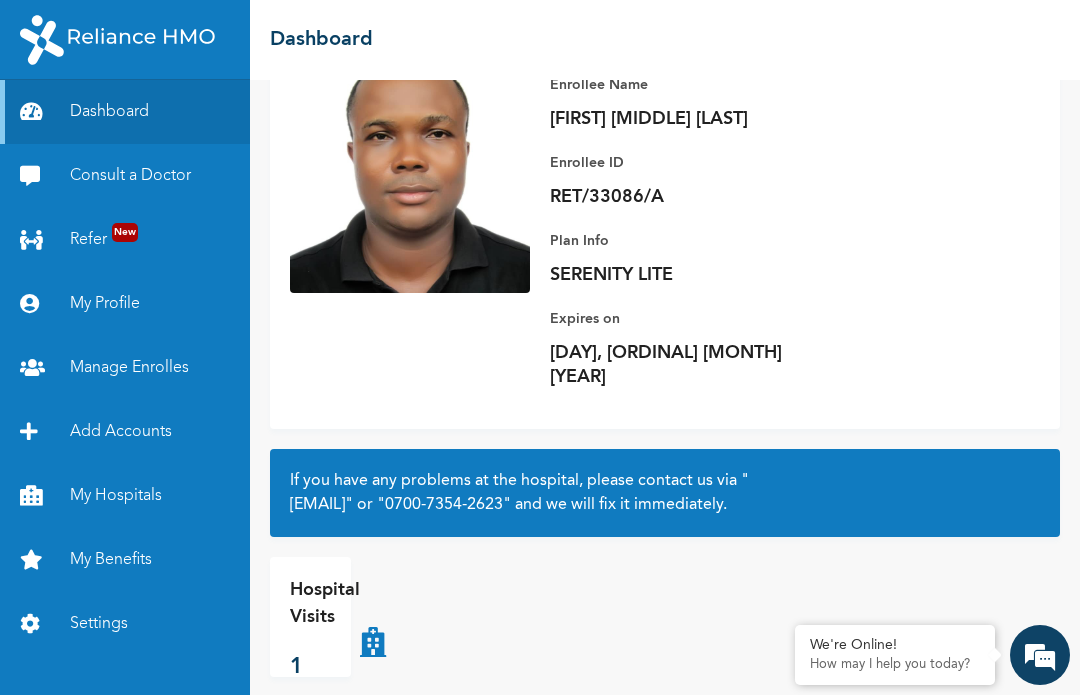 scroll, scrollTop: 172, scrollLeft: 0, axis: vertical 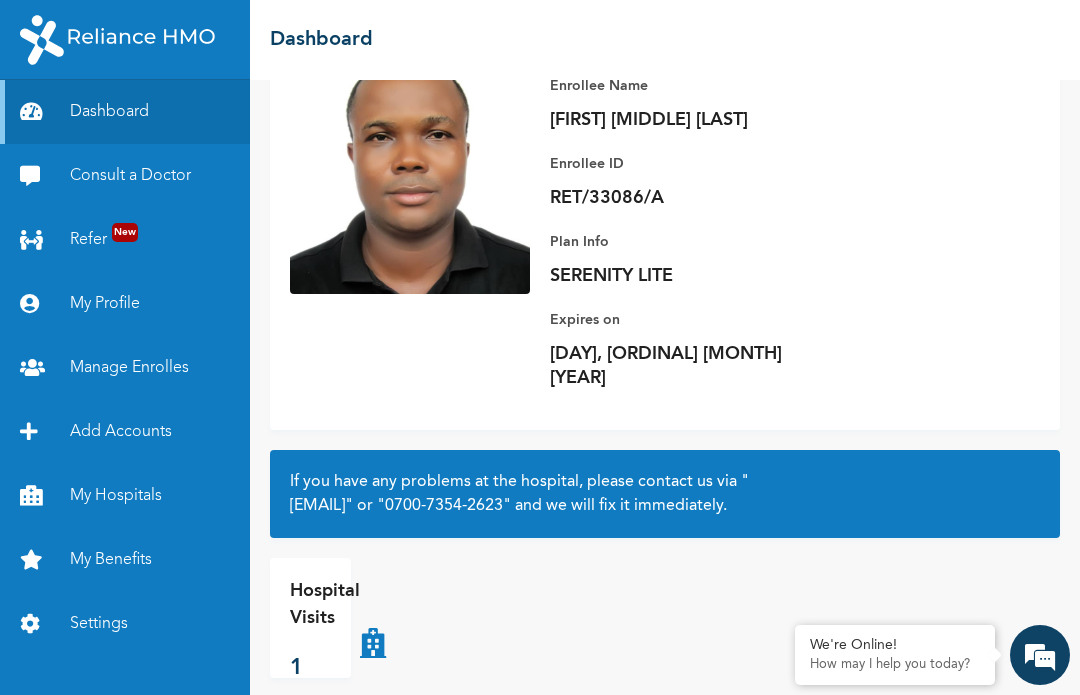 click on "Manage Enrolles" at bounding box center [125, 368] 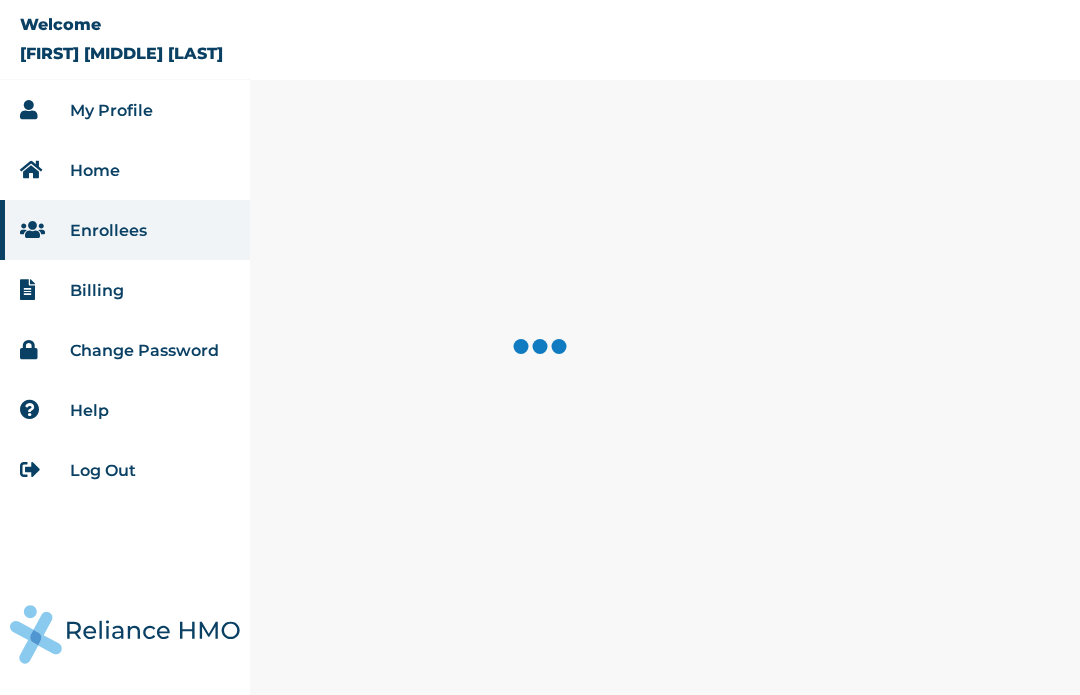 scroll, scrollTop: 0, scrollLeft: 0, axis: both 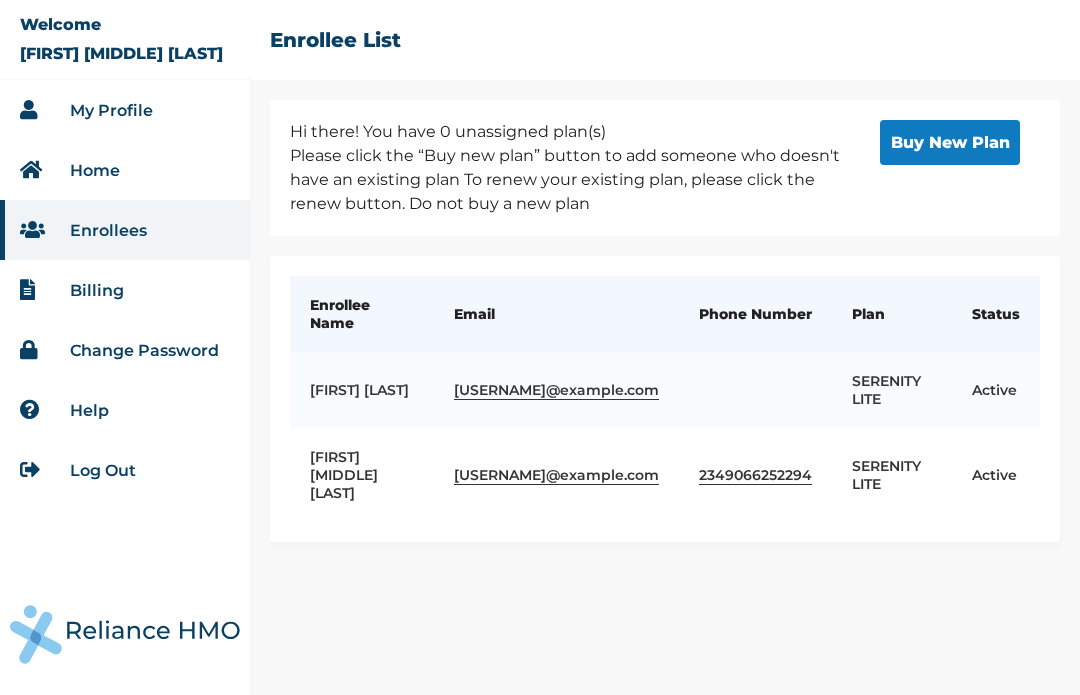 click at bounding box center (755, 390) 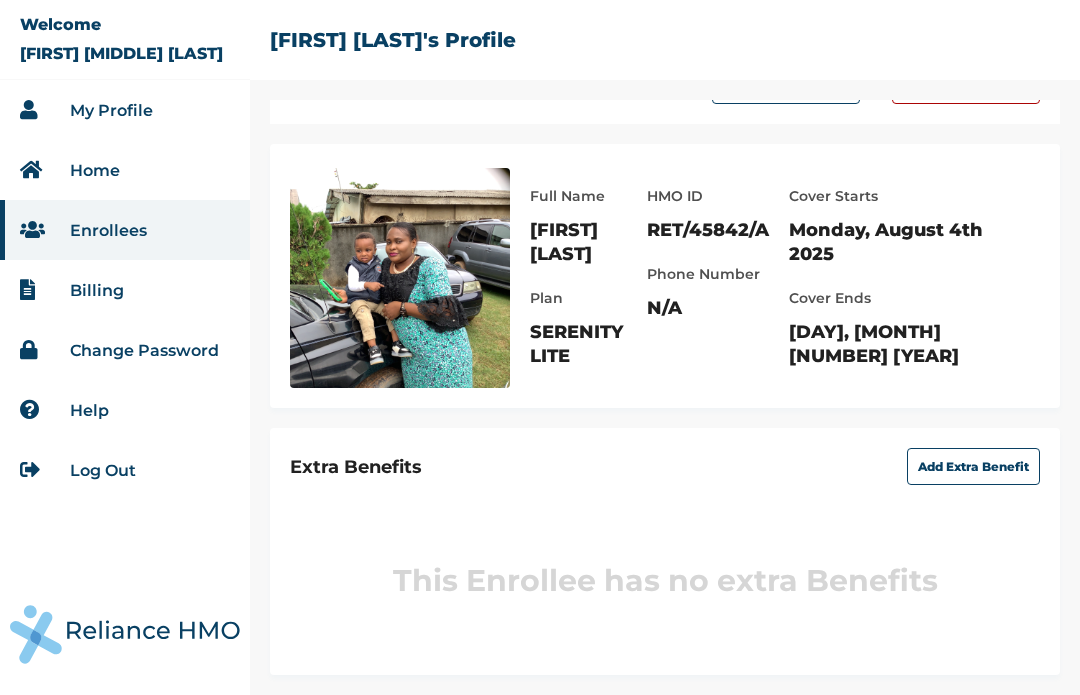 scroll, scrollTop: 63, scrollLeft: 0, axis: vertical 